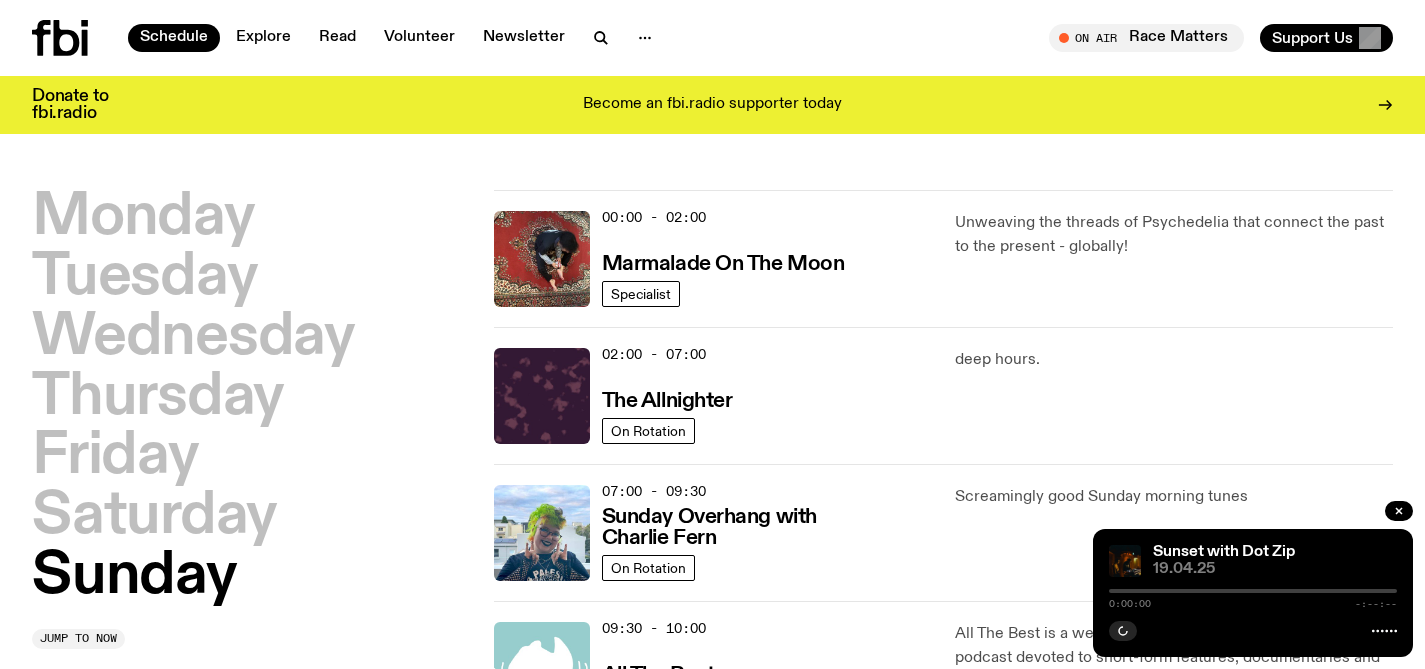 scroll, scrollTop: 0, scrollLeft: 0, axis: both 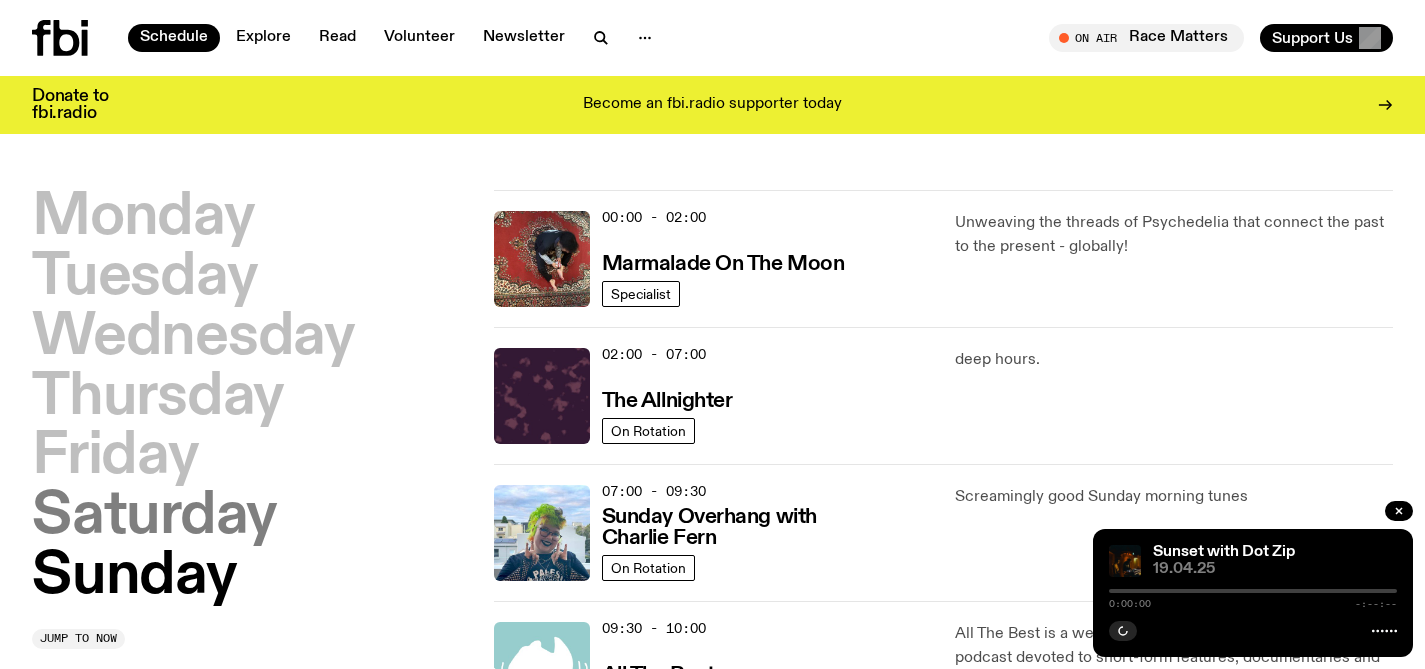 click on "Saturday" at bounding box center [154, 517] 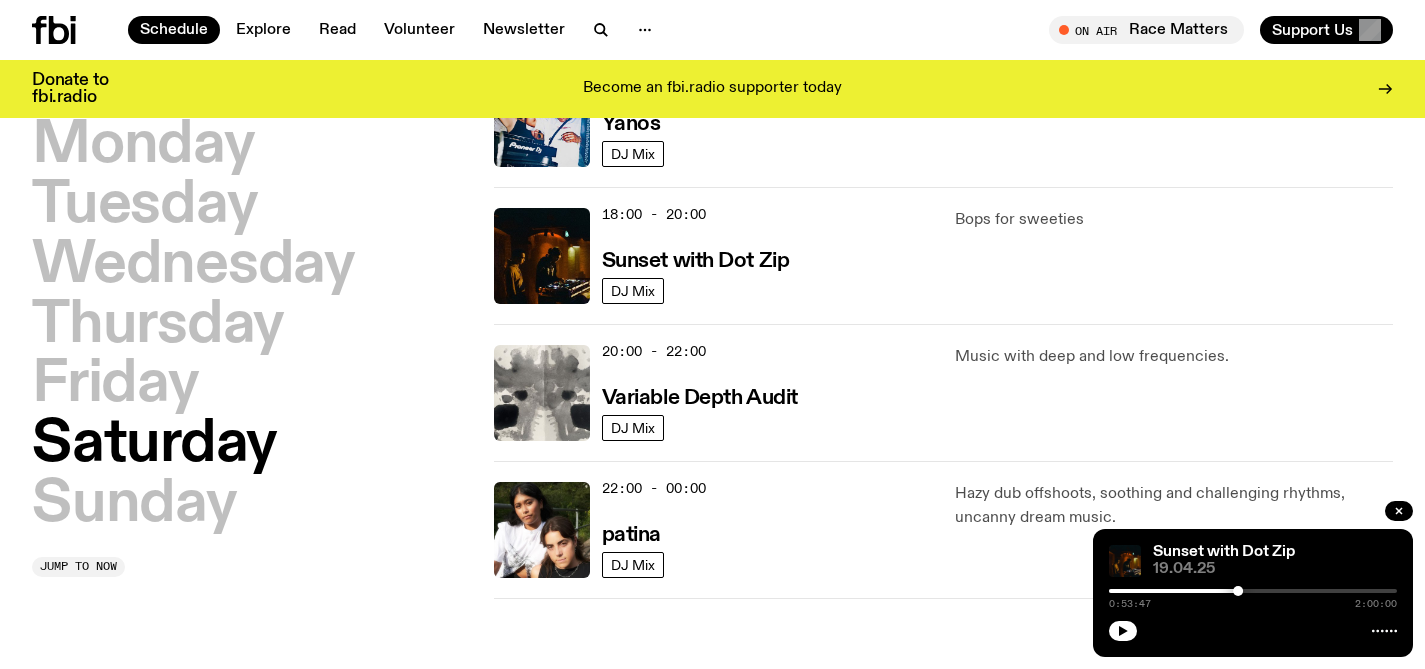 scroll, scrollTop: 1211, scrollLeft: 0, axis: vertical 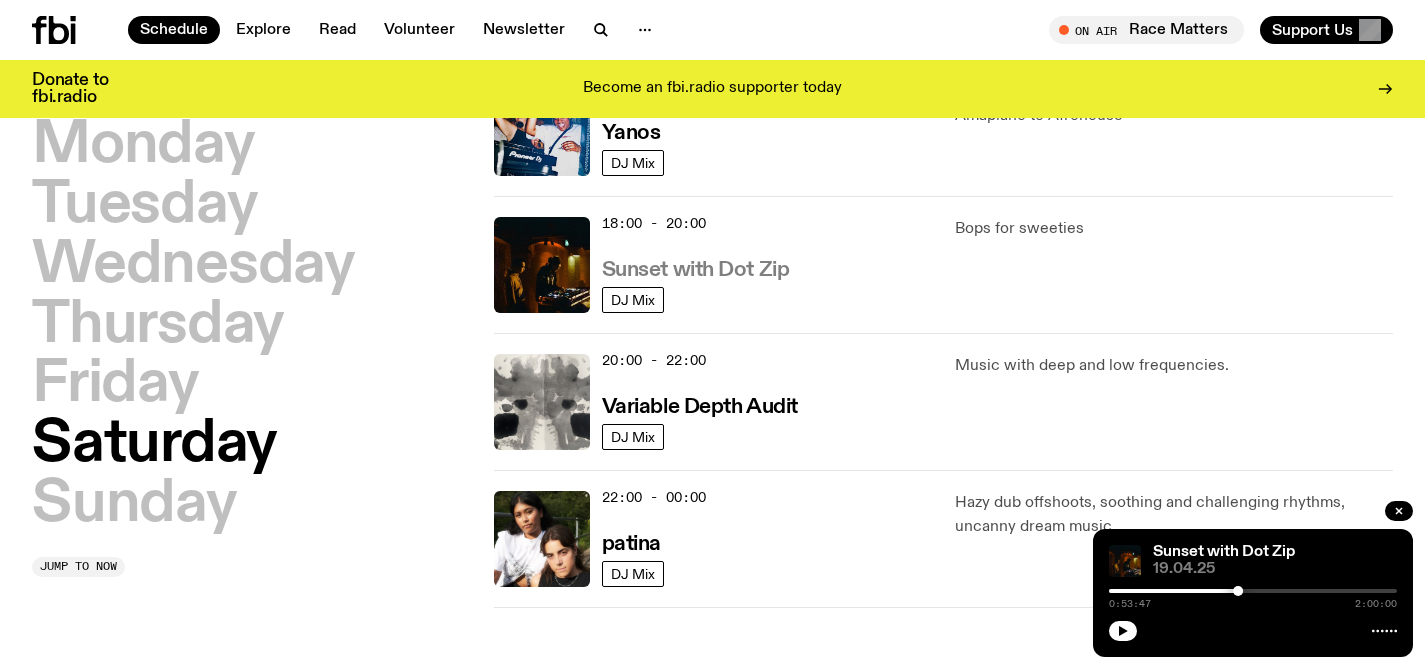 click on "Sunset with Dot Zip" at bounding box center [696, 270] 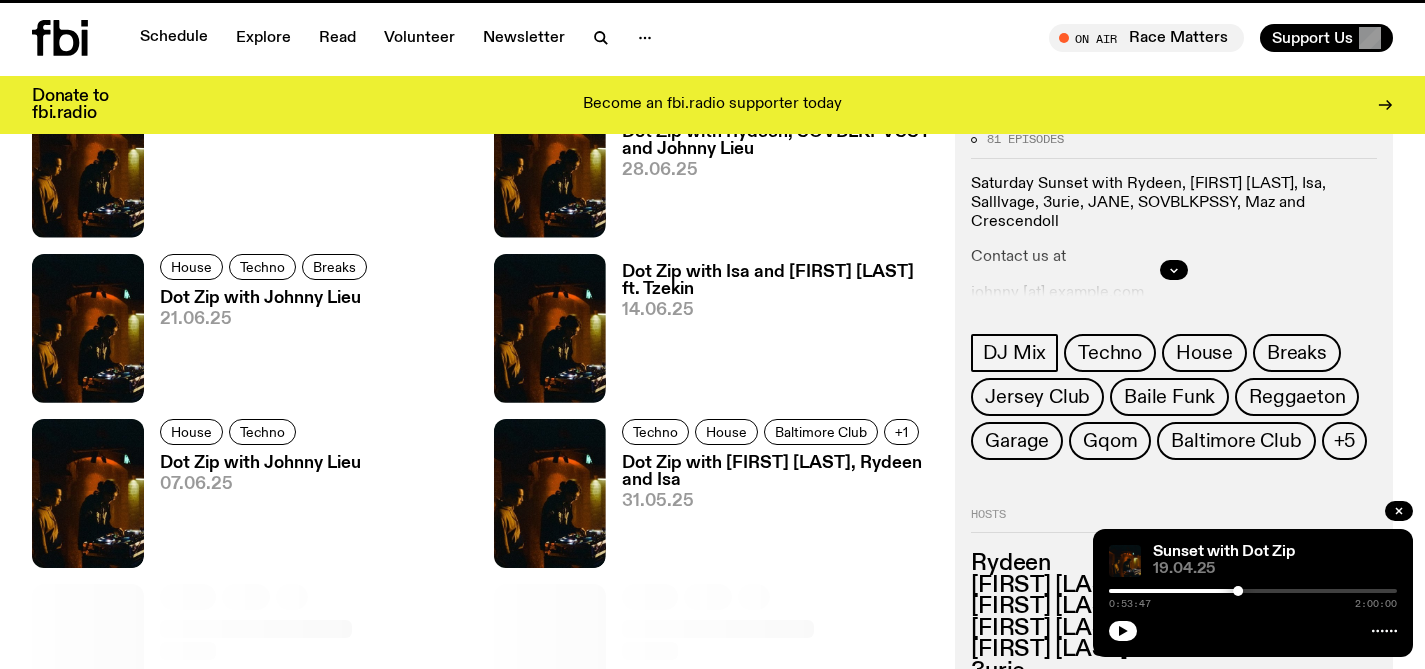 scroll, scrollTop: 0, scrollLeft: 0, axis: both 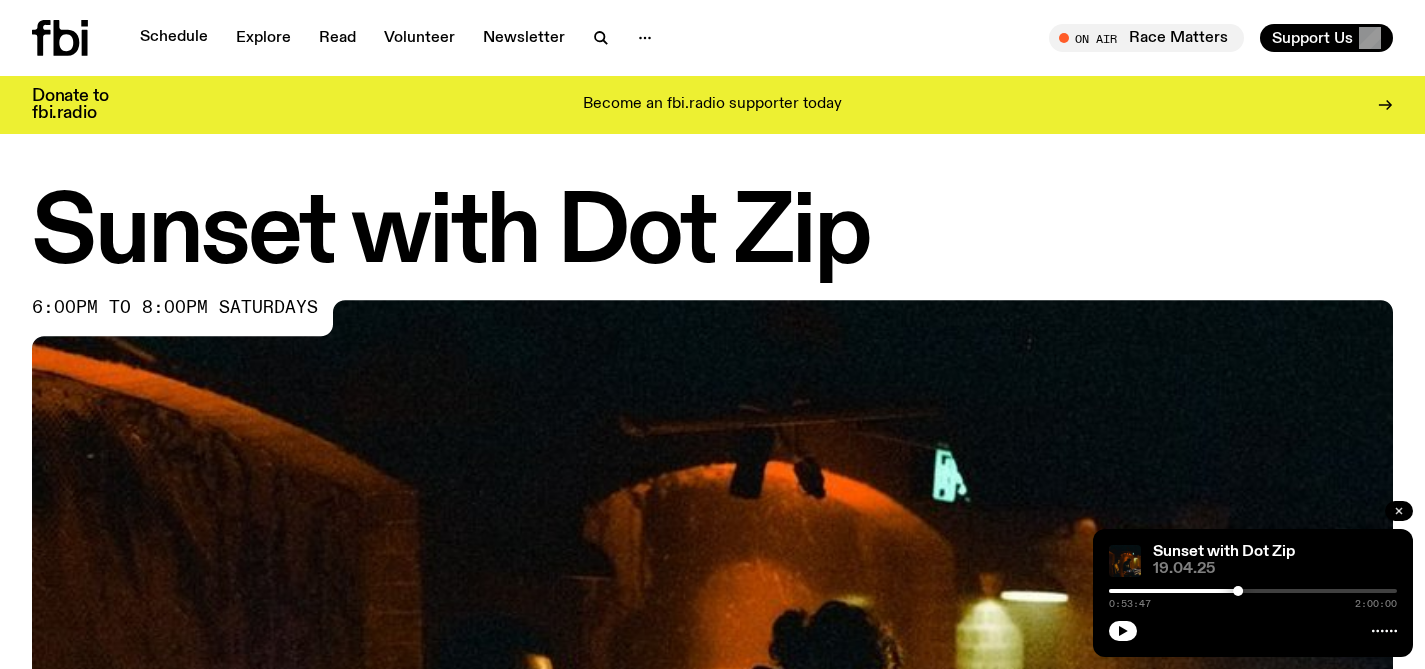 click 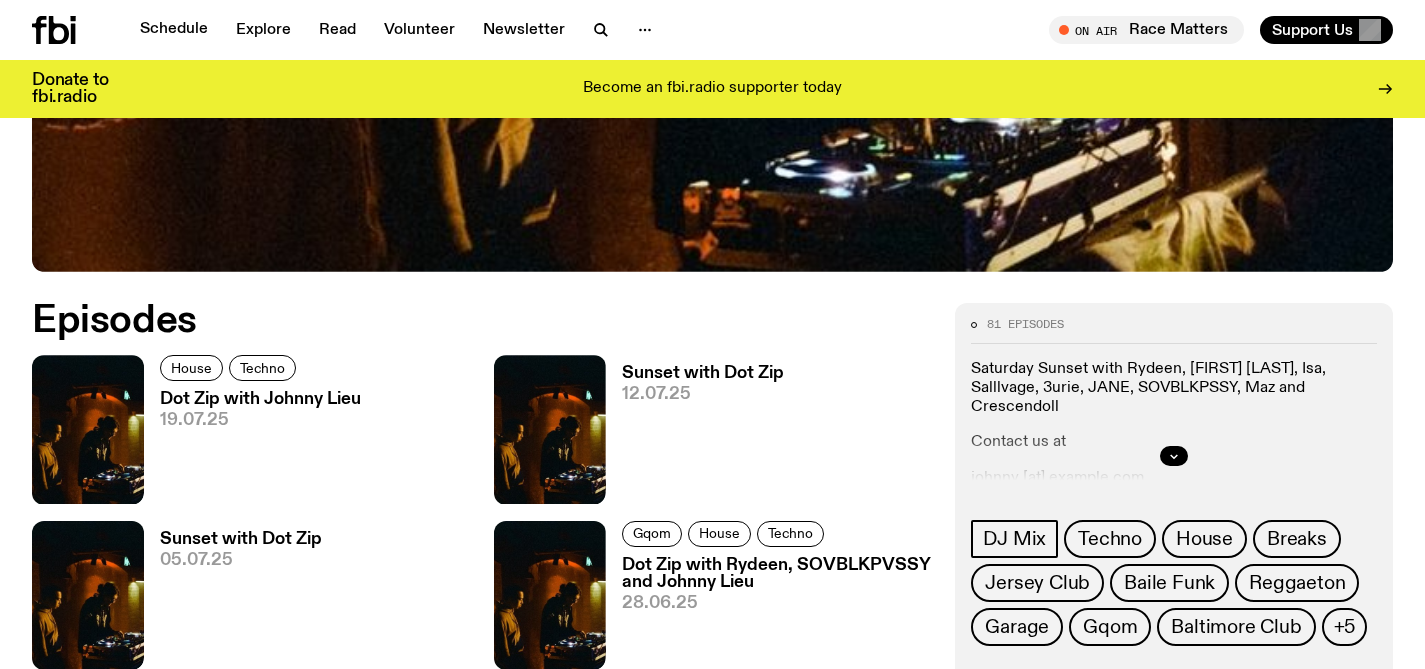 scroll, scrollTop: 781, scrollLeft: 0, axis: vertical 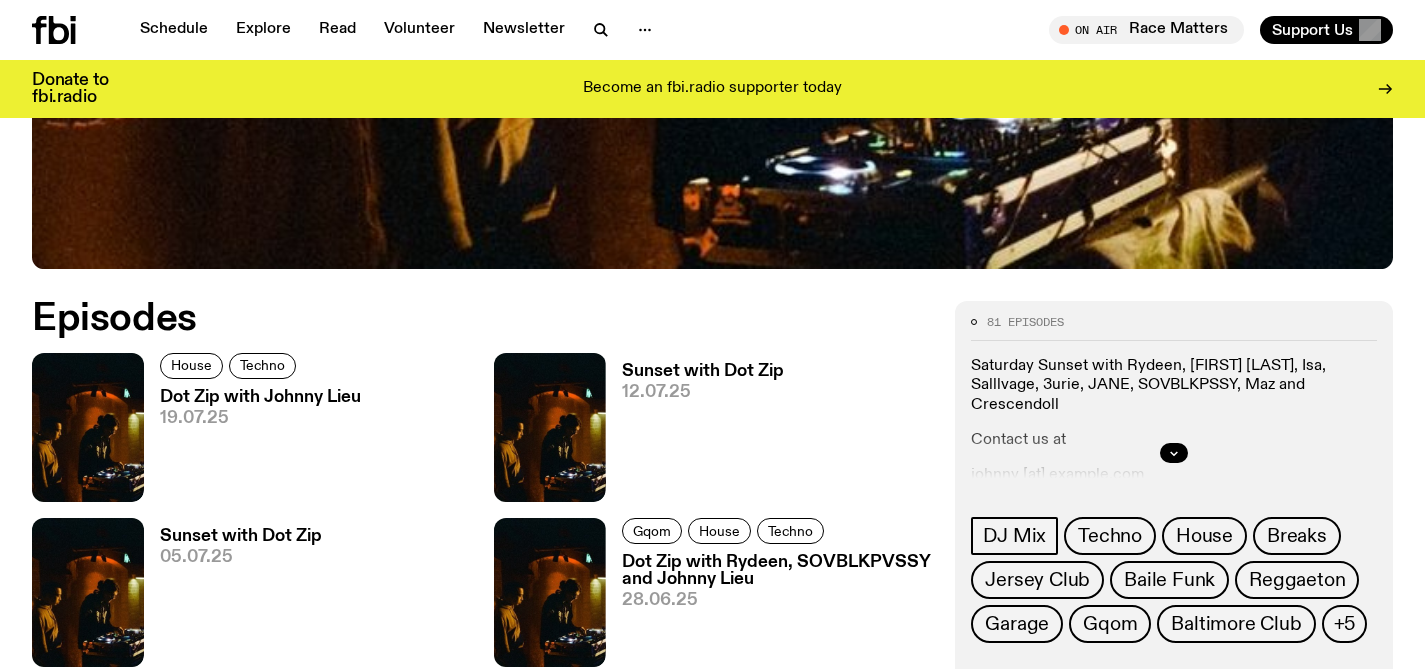 click on "Dot Zip with Johnny Lieu" at bounding box center [260, 397] 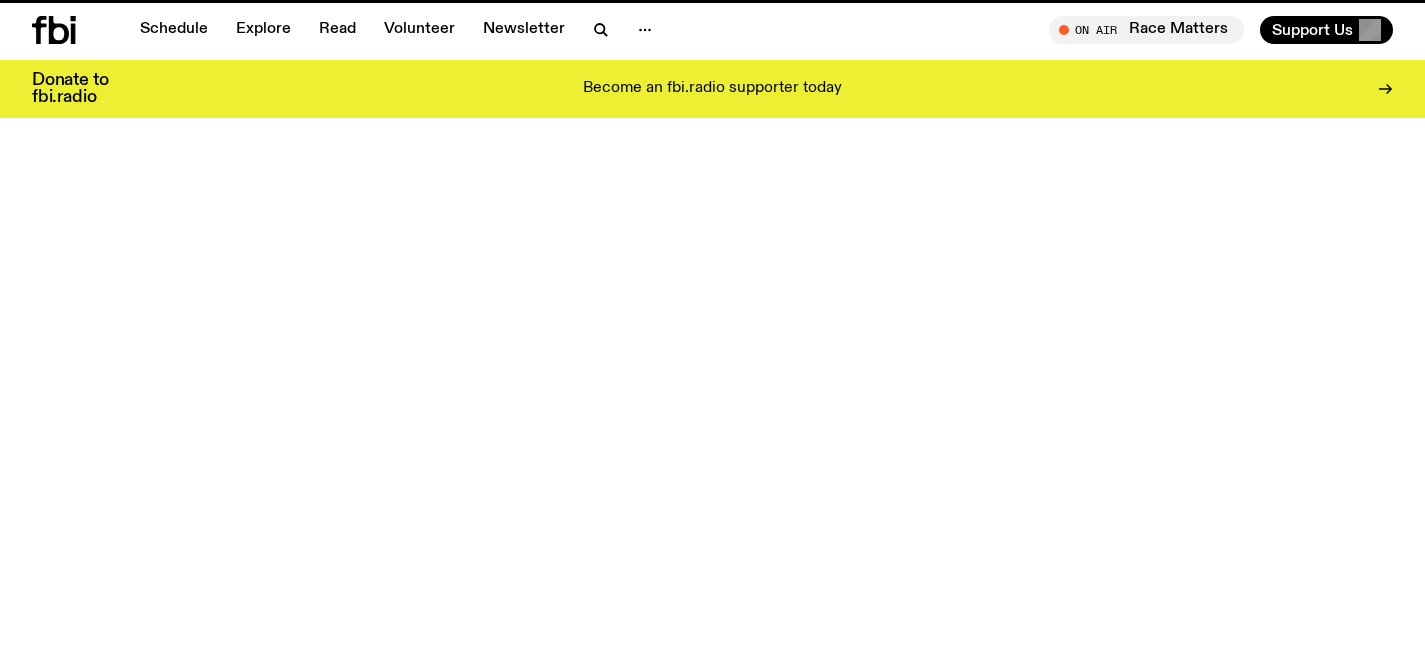scroll, scrollTop: 0, scrollLeft: 0, axis: both 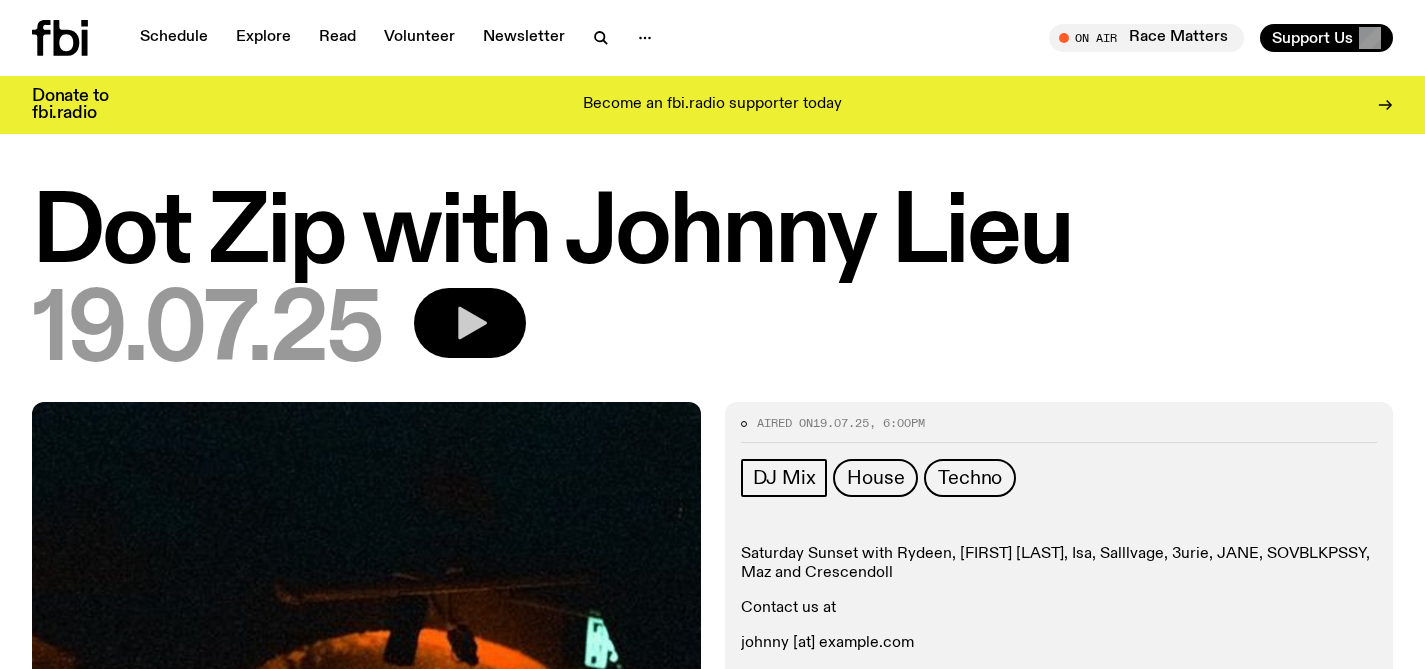 click 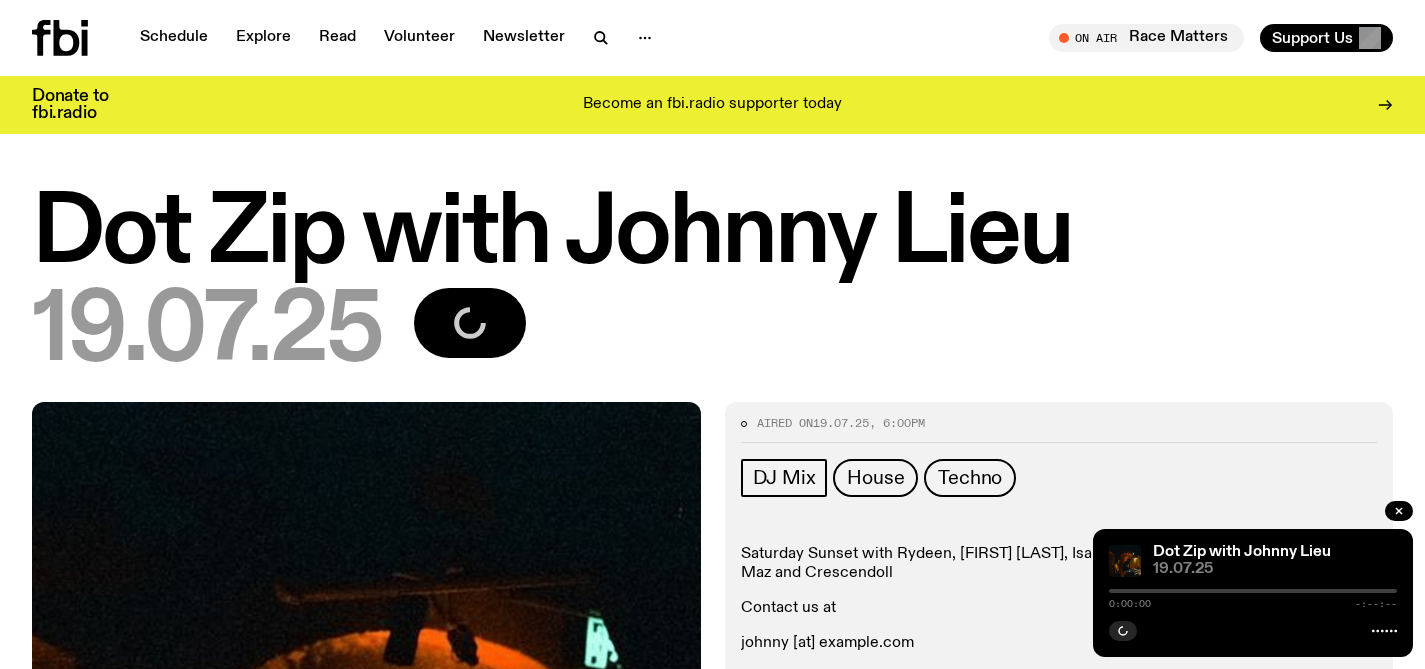 click at bounding box center [1094, 591] 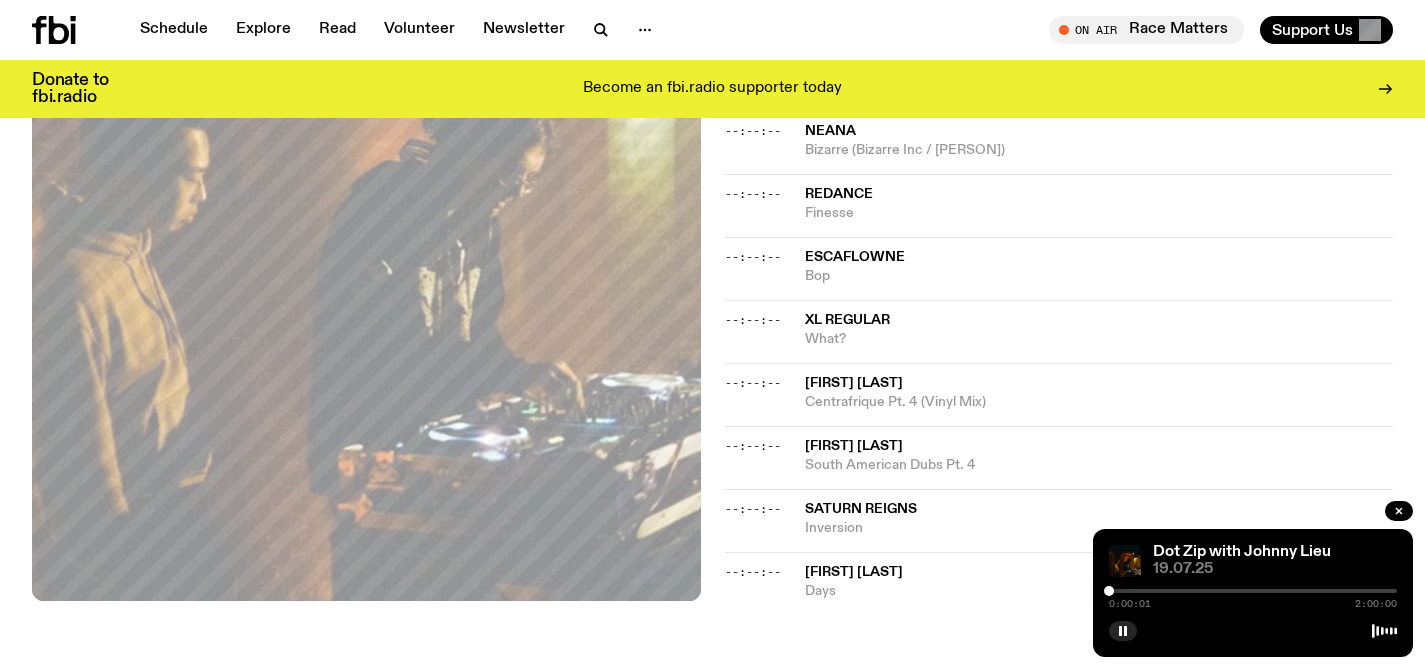 scroll, scrollTop: 1175, scrollLeft: 0, axis: vertical 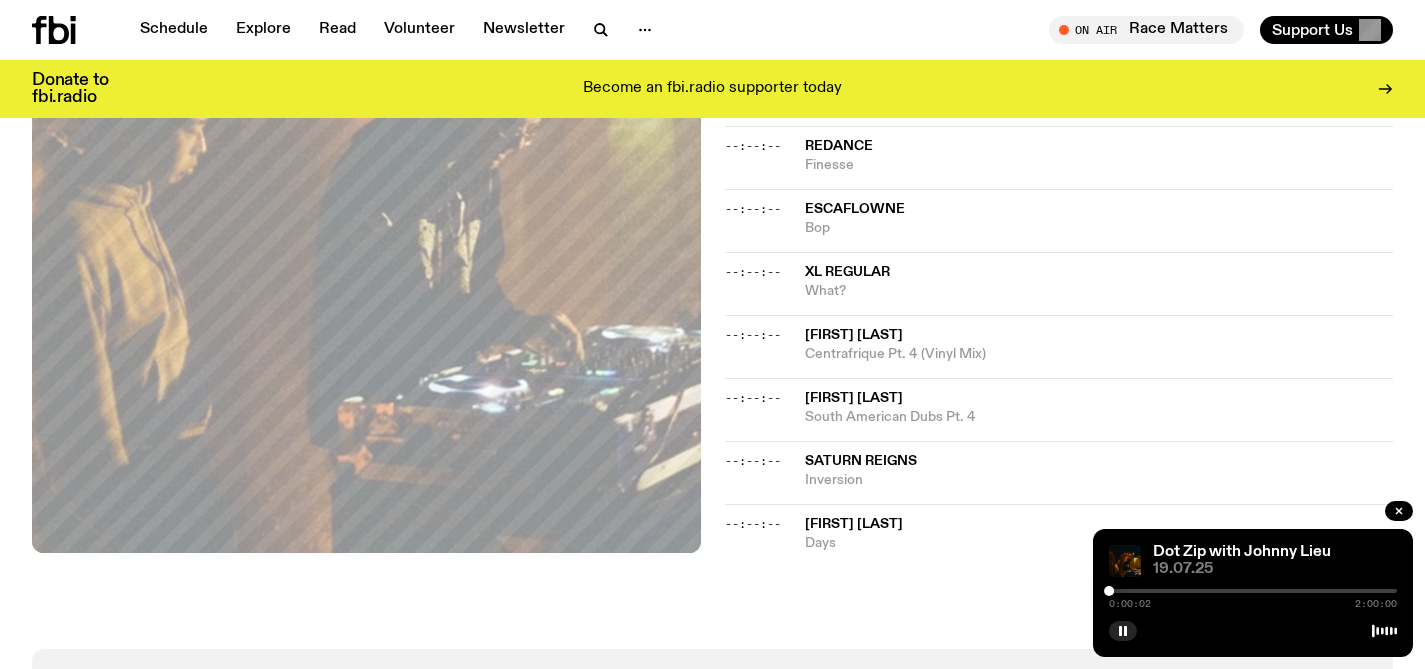 click on "0:00:02 2:00:00" at bounding box center (1253, 597) 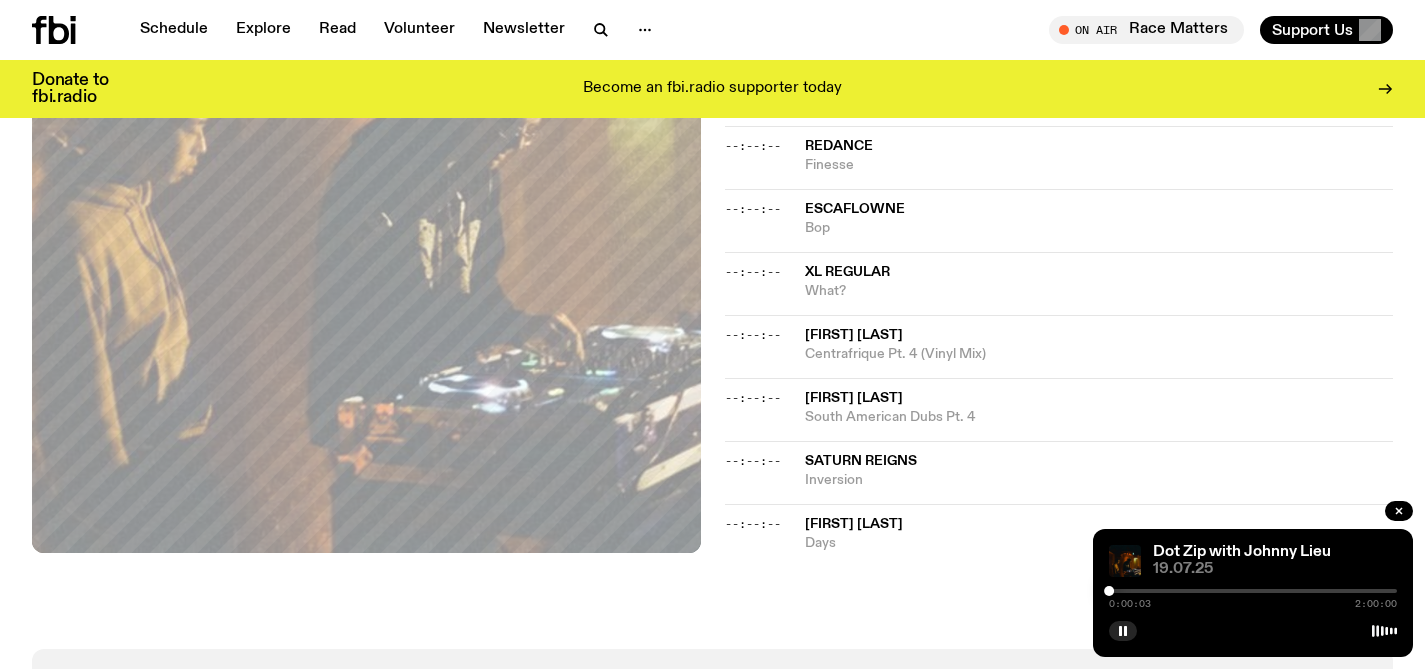 click on "0:00:03 2:00:00" at bounding box center (1253, 597) 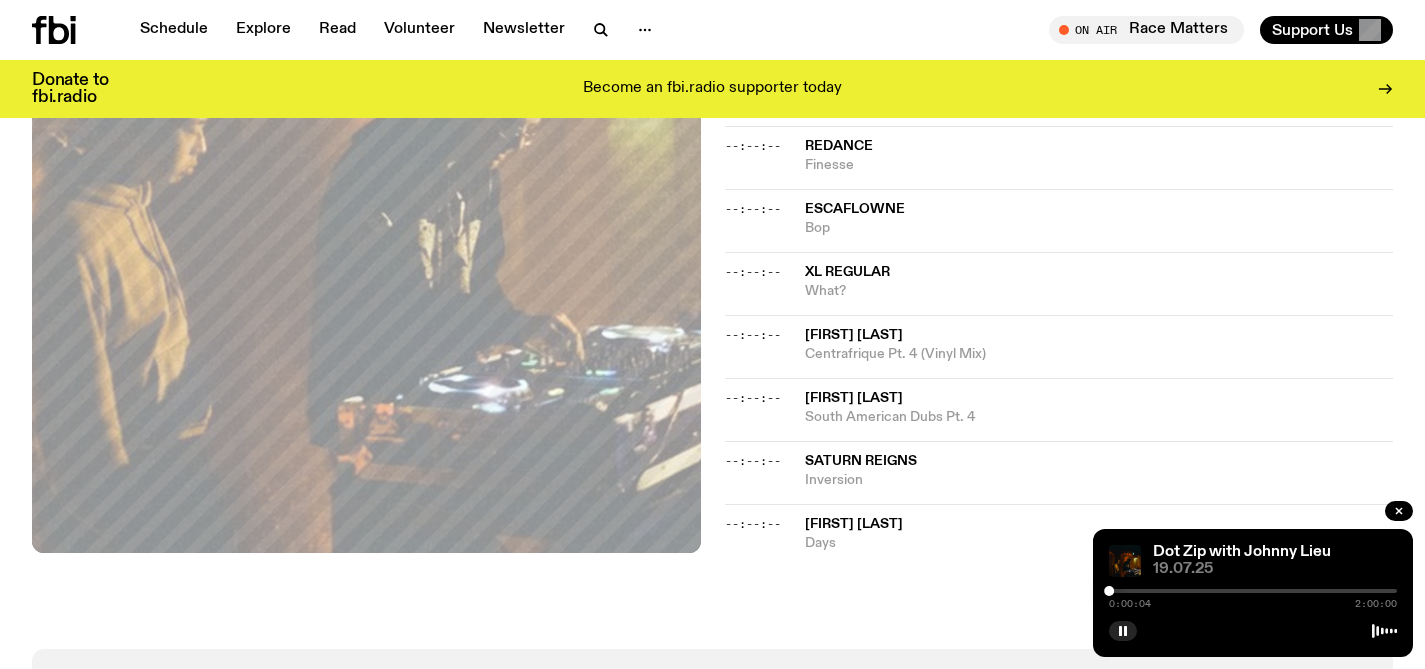 click at bounding box center (1253, 591) 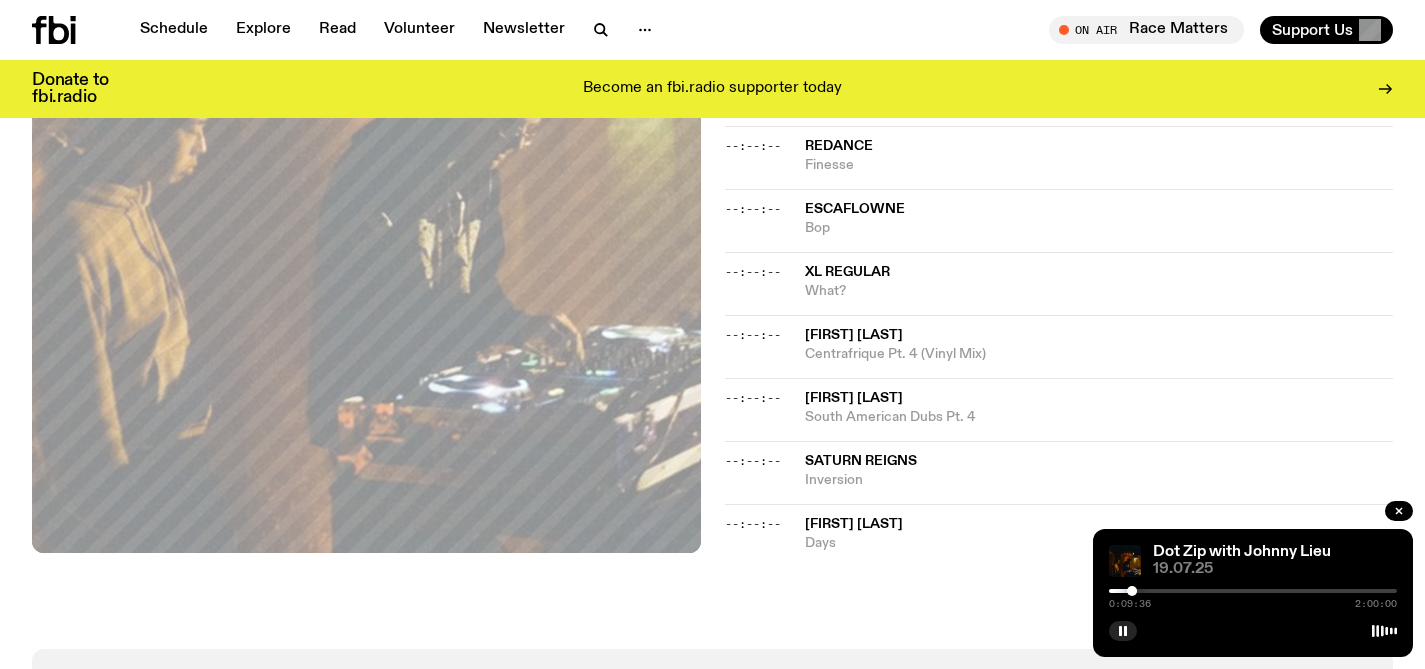 click at bounding box center [1253, 591] 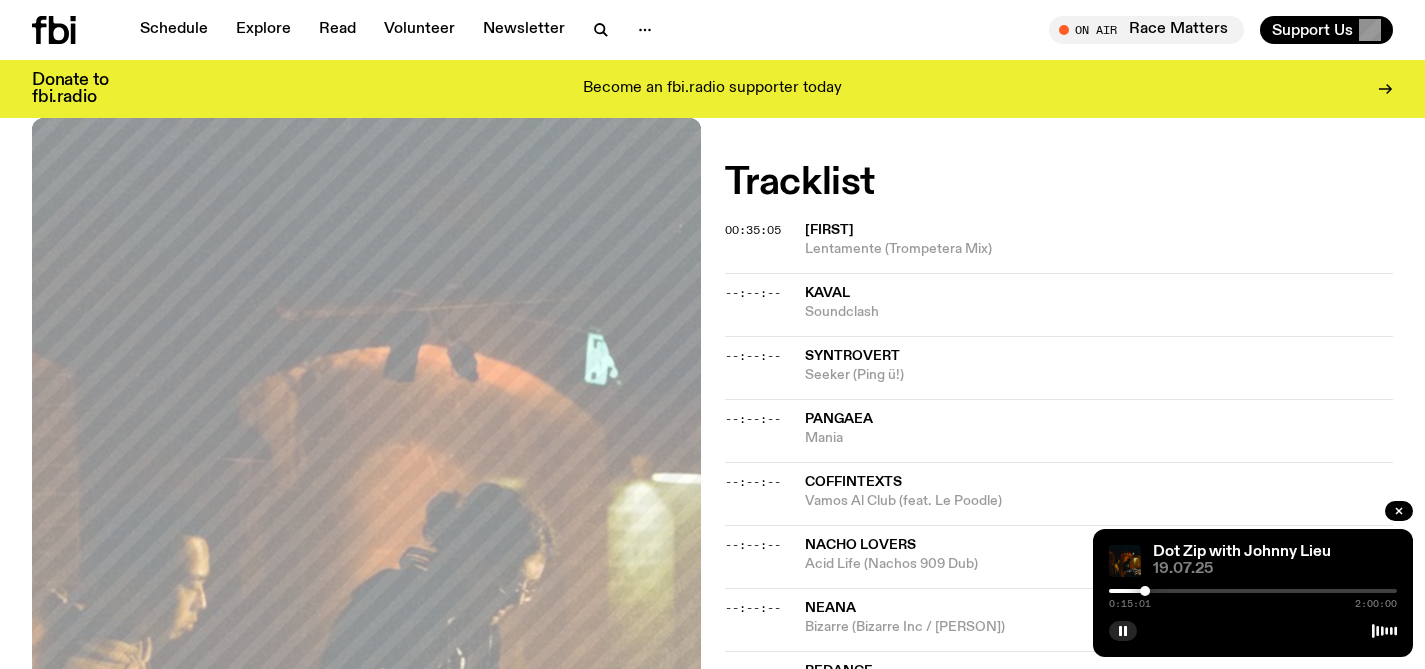 scroll, scrollTop: 649, scrollLeft: 0, axis: vertical 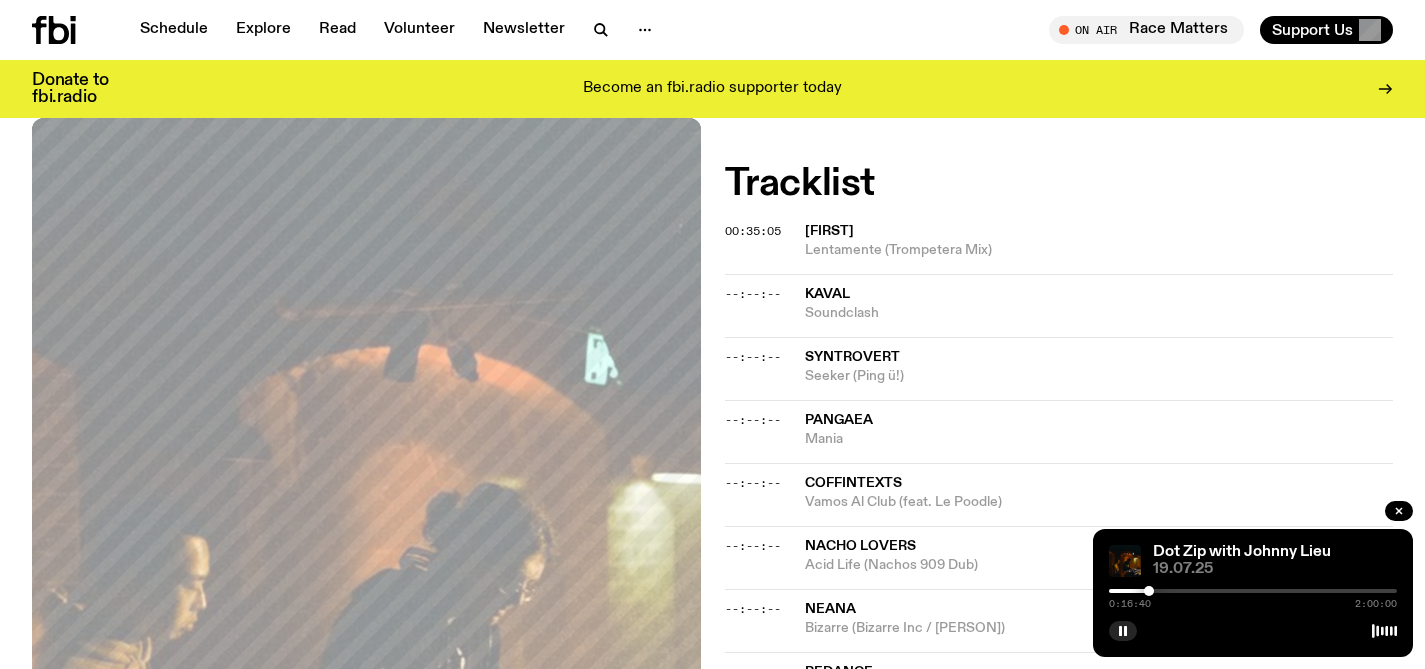 click at bounding box center [1149, 591] 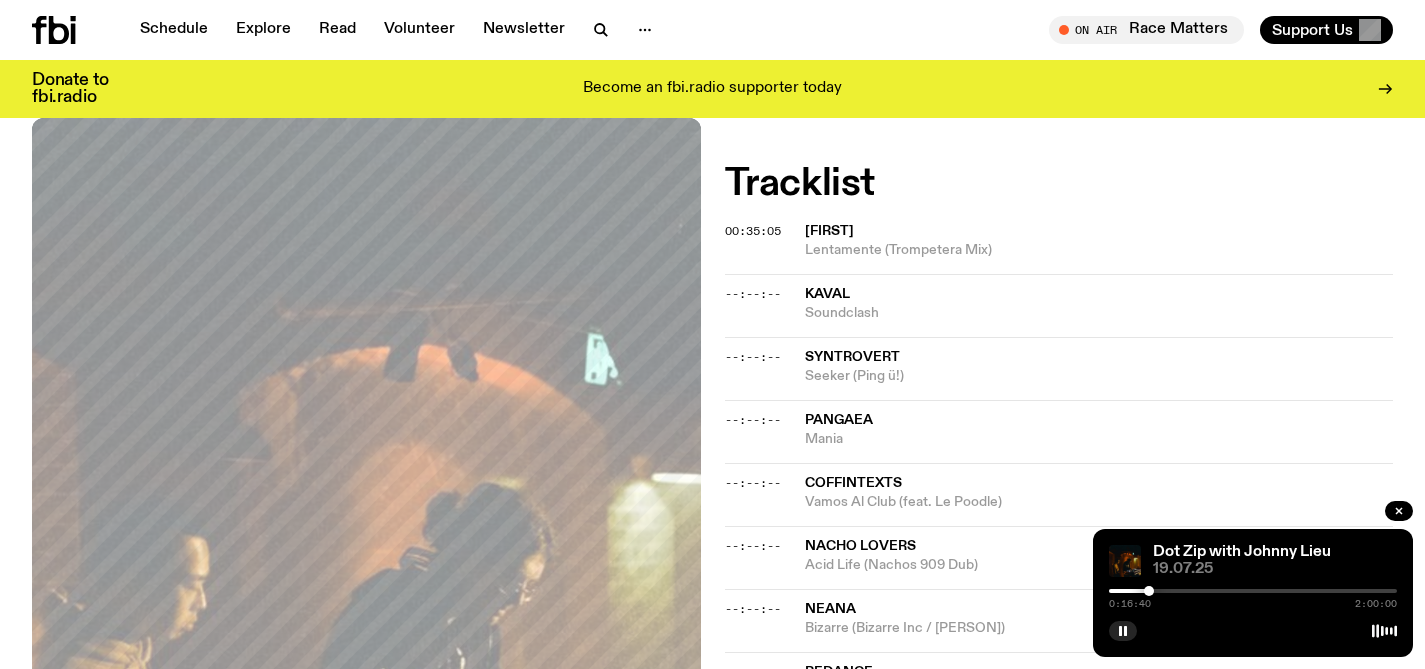 click at bounding box center (1253, 591) 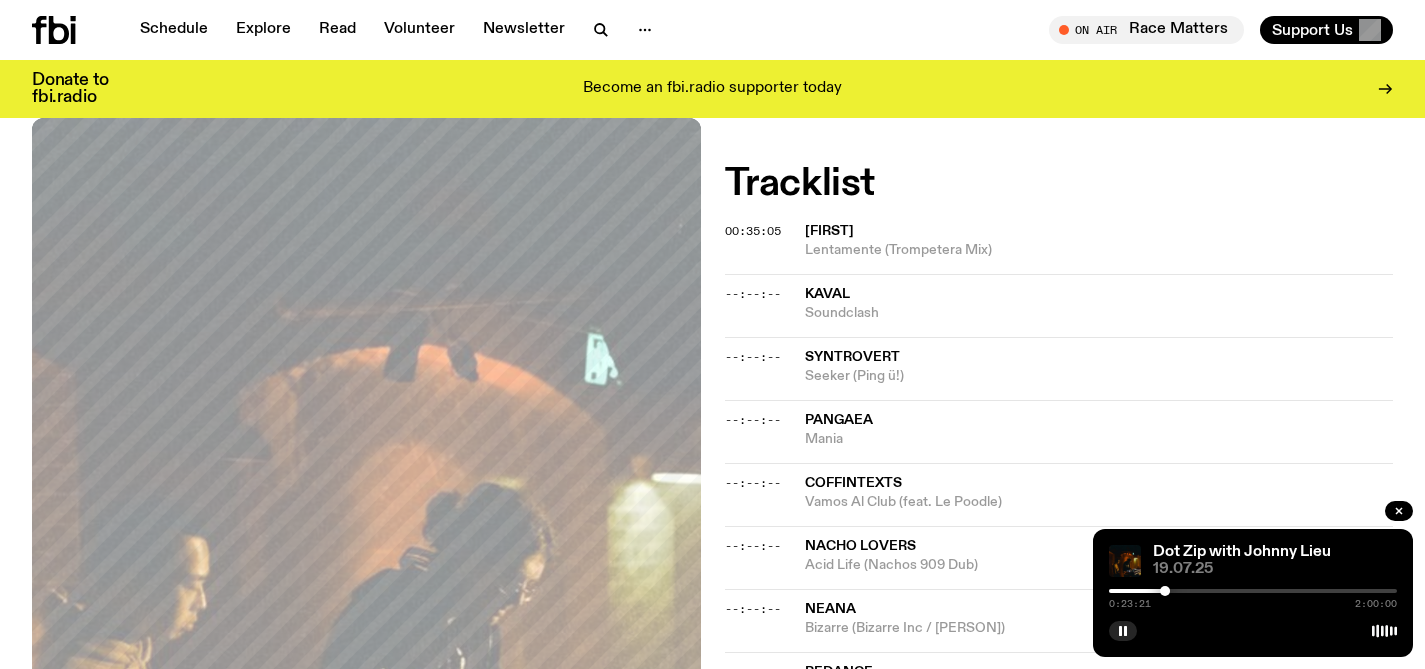 click at bounding box center [1253, 591] 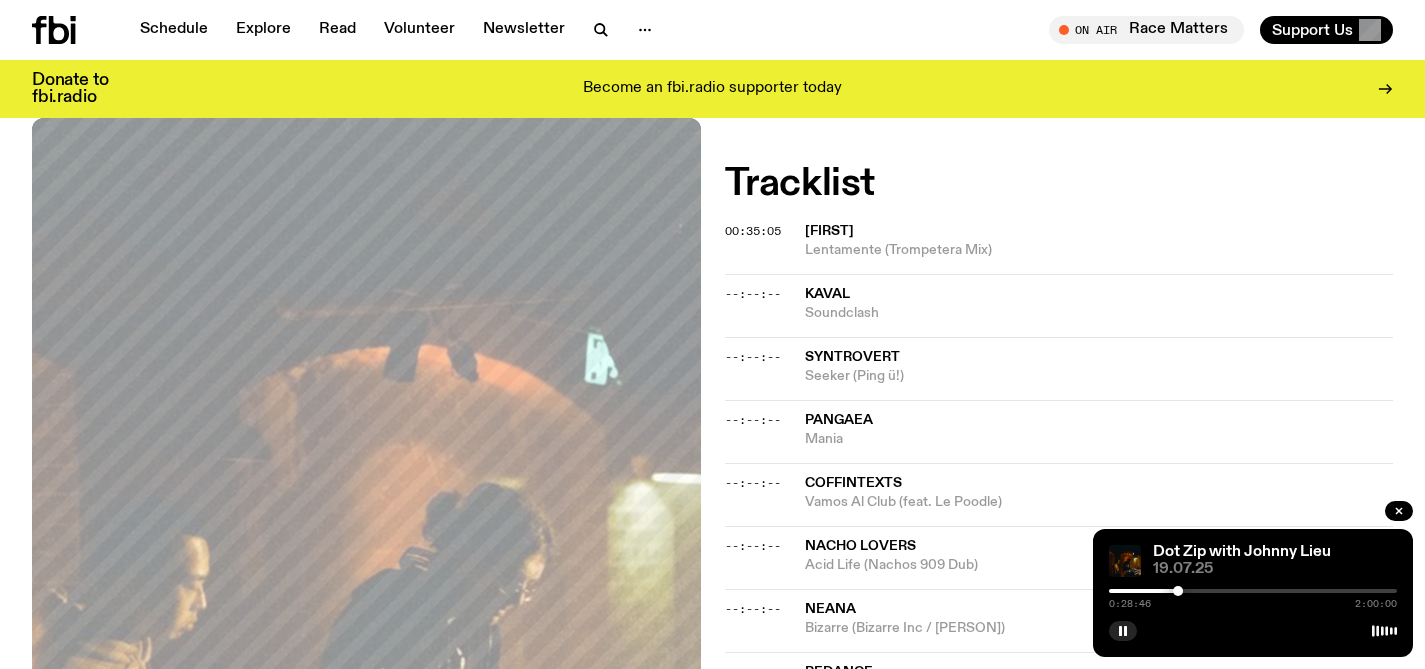 click at bounding box center [1253, 591] 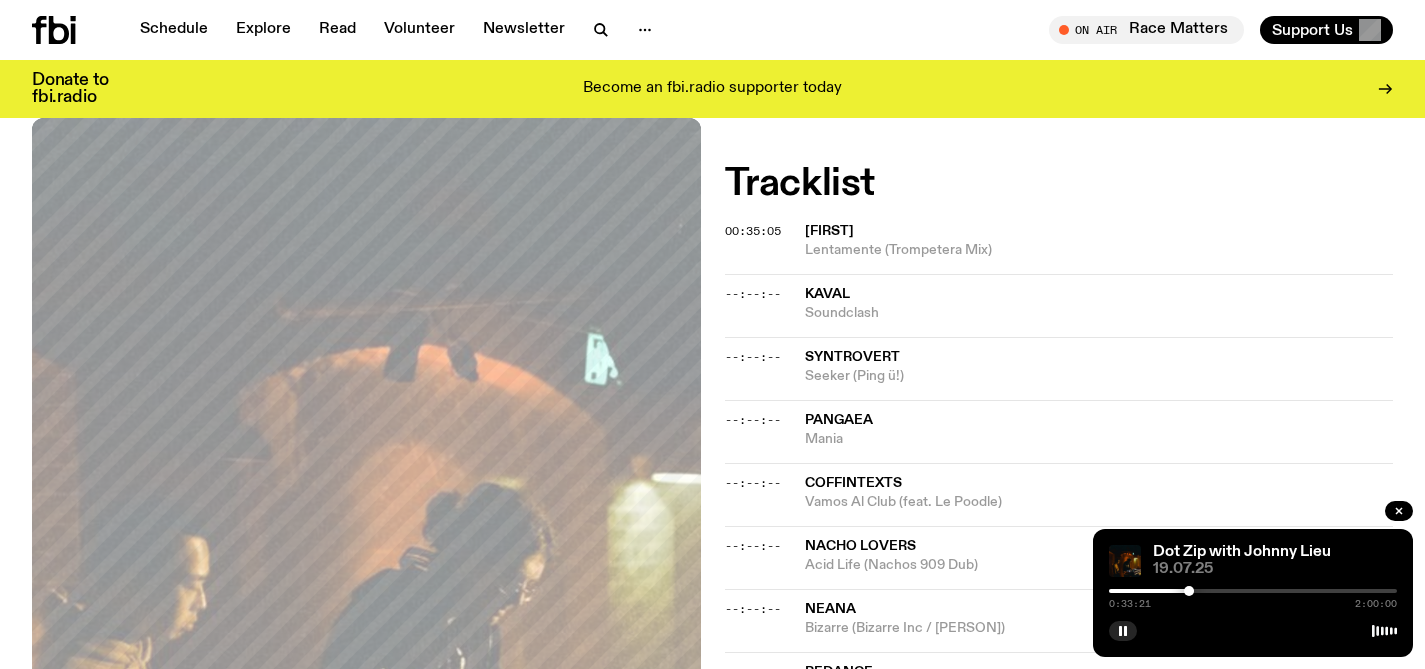 click at bounding box center [1253, 591] 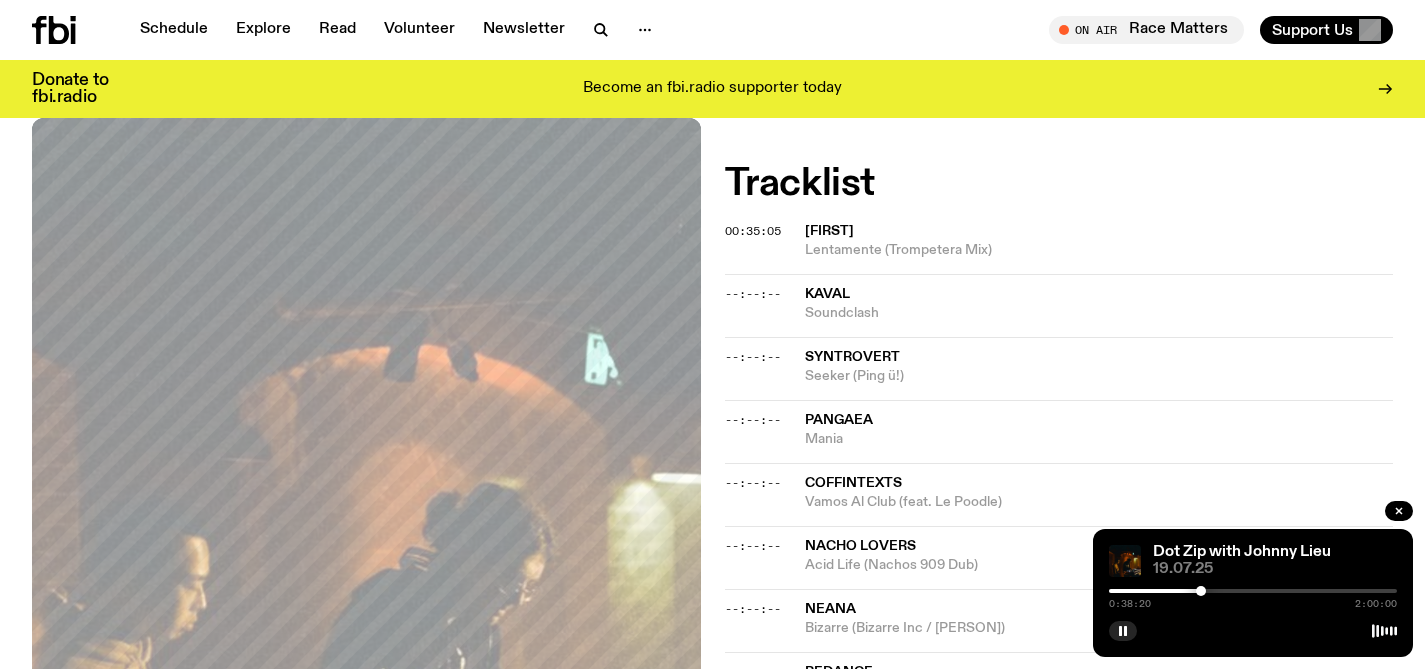 click at bounding box center [1201, 591] 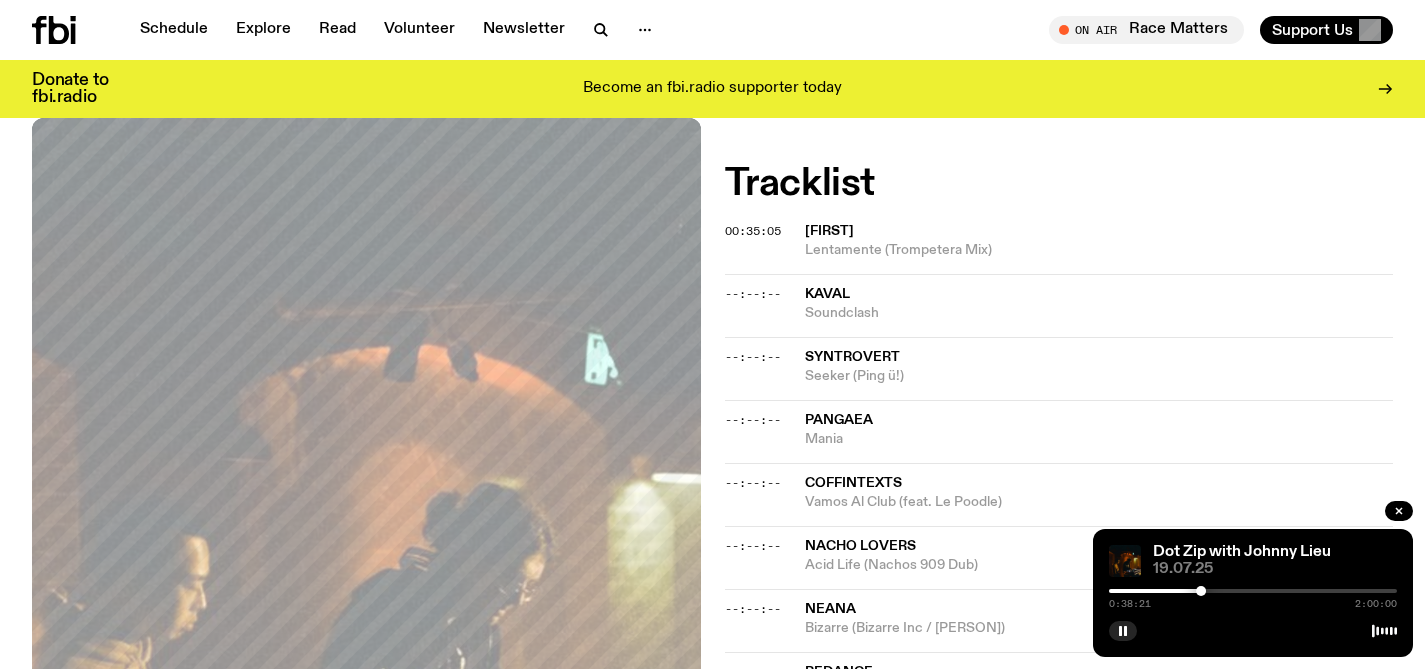 click at bounding box center [1057, 591] 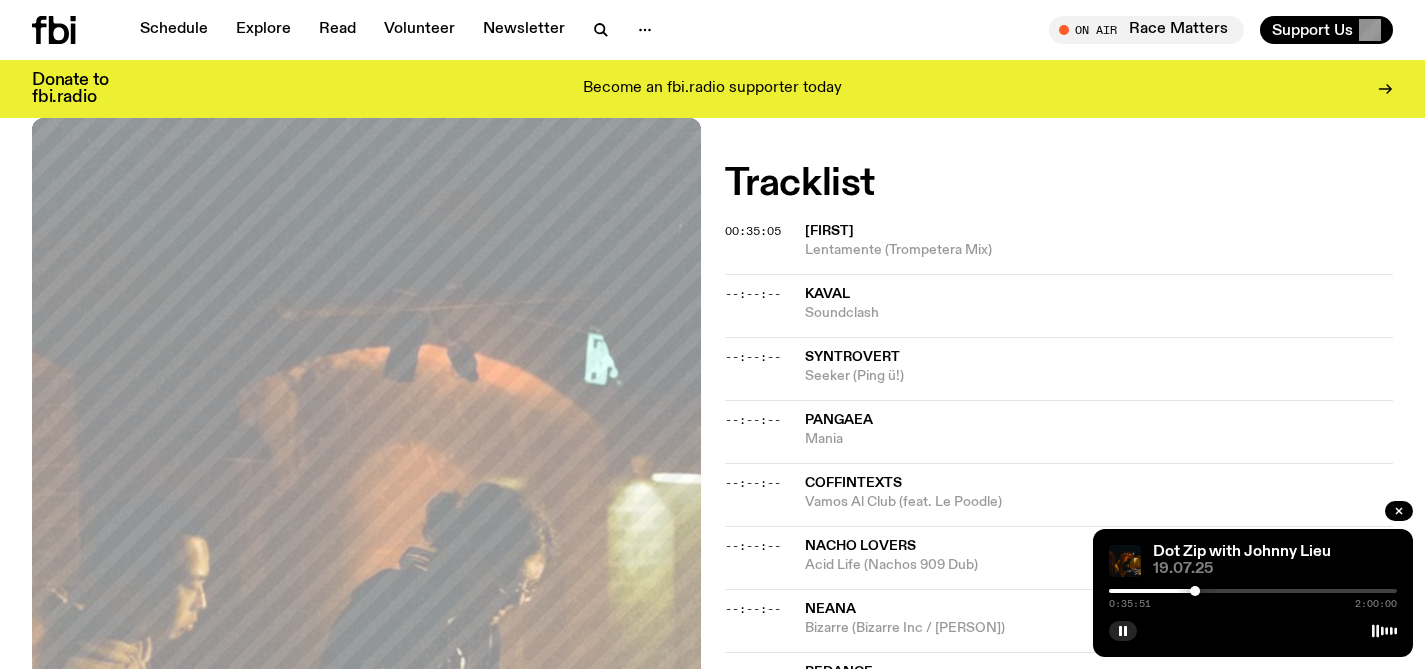 click at bounding box center (1253, 591) 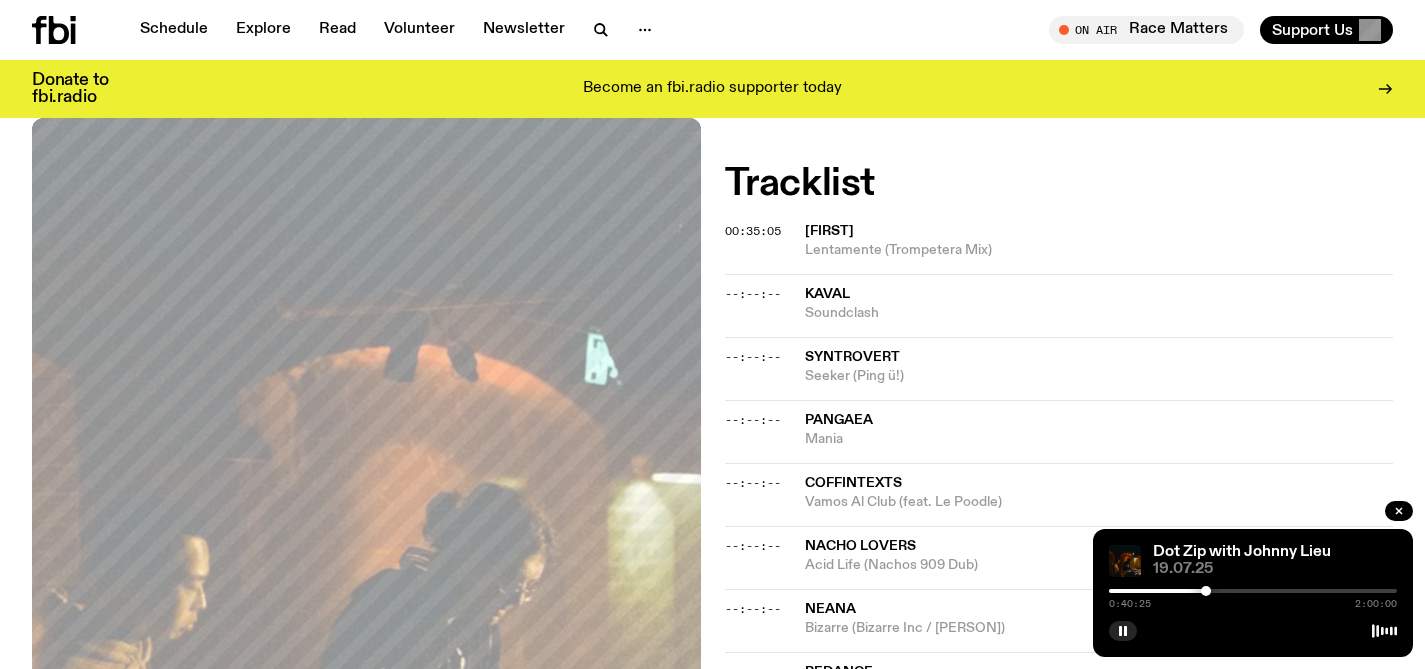 click at bounding box center (1253, 591) 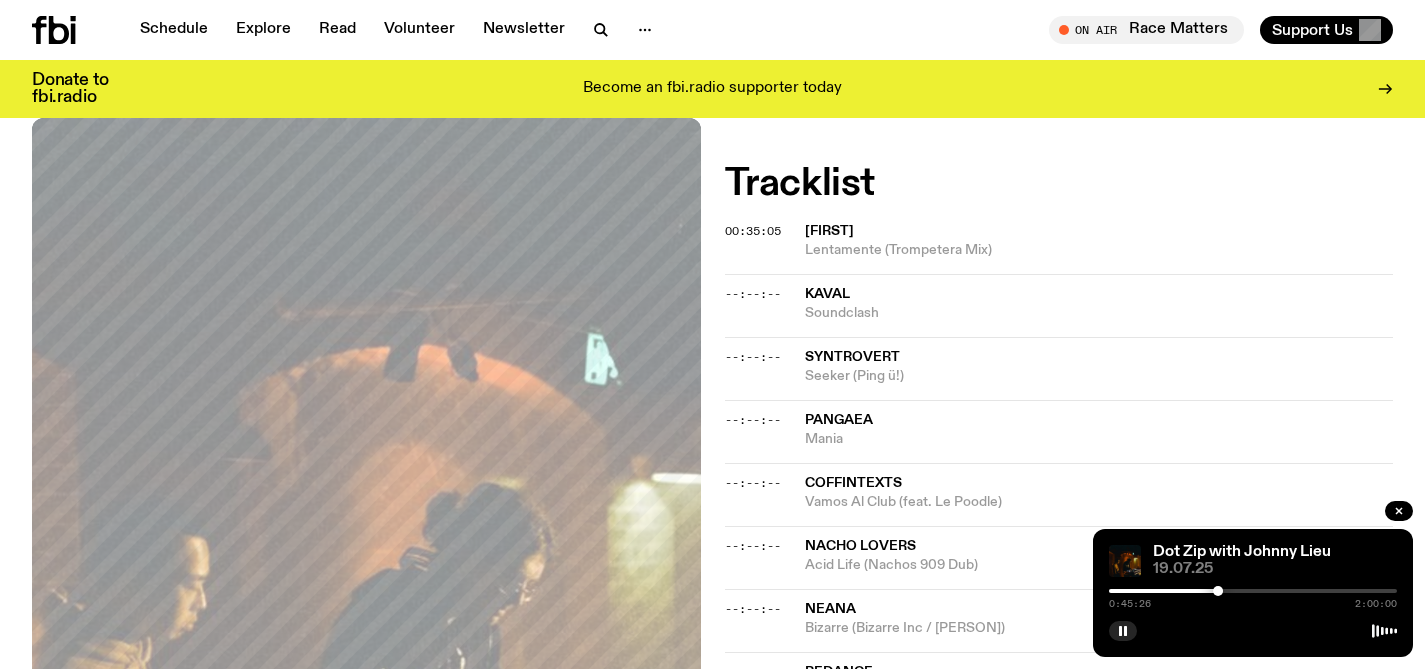 click at bounding box center [1253, 591] 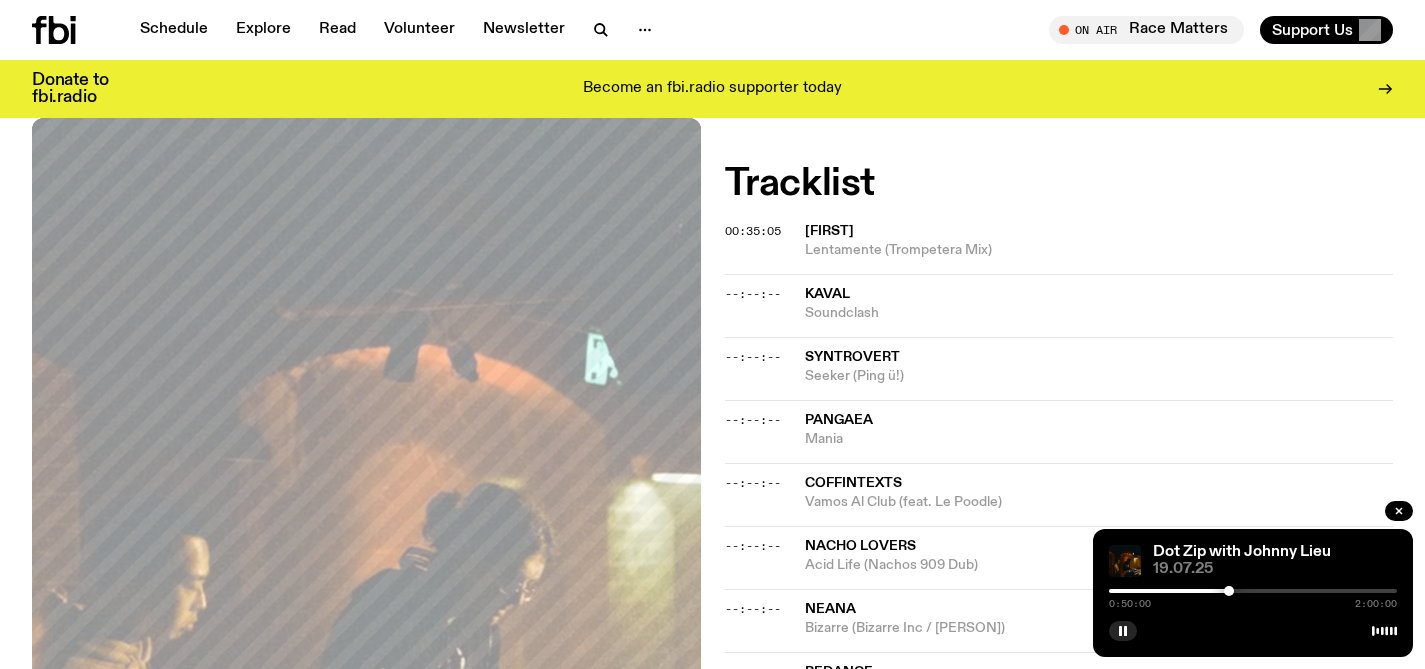 click at bounding box center [1253, 591] 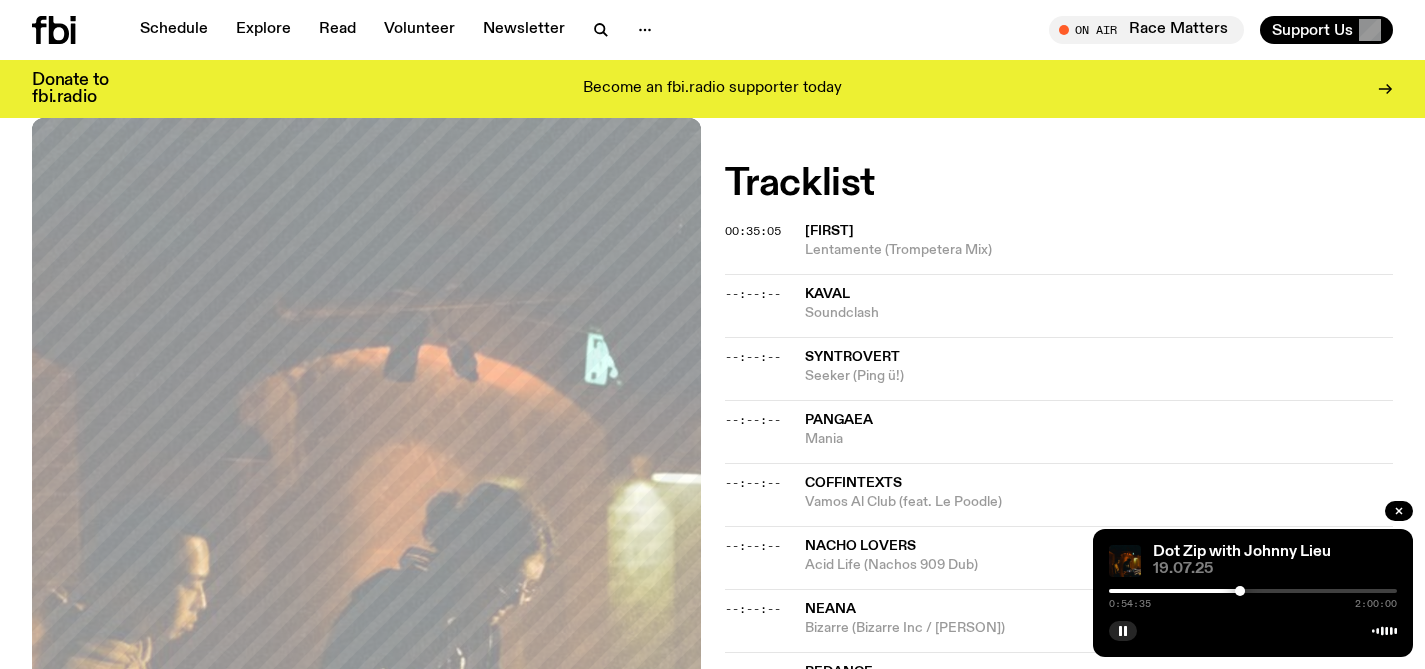 click at bounding box center (1253, 591) 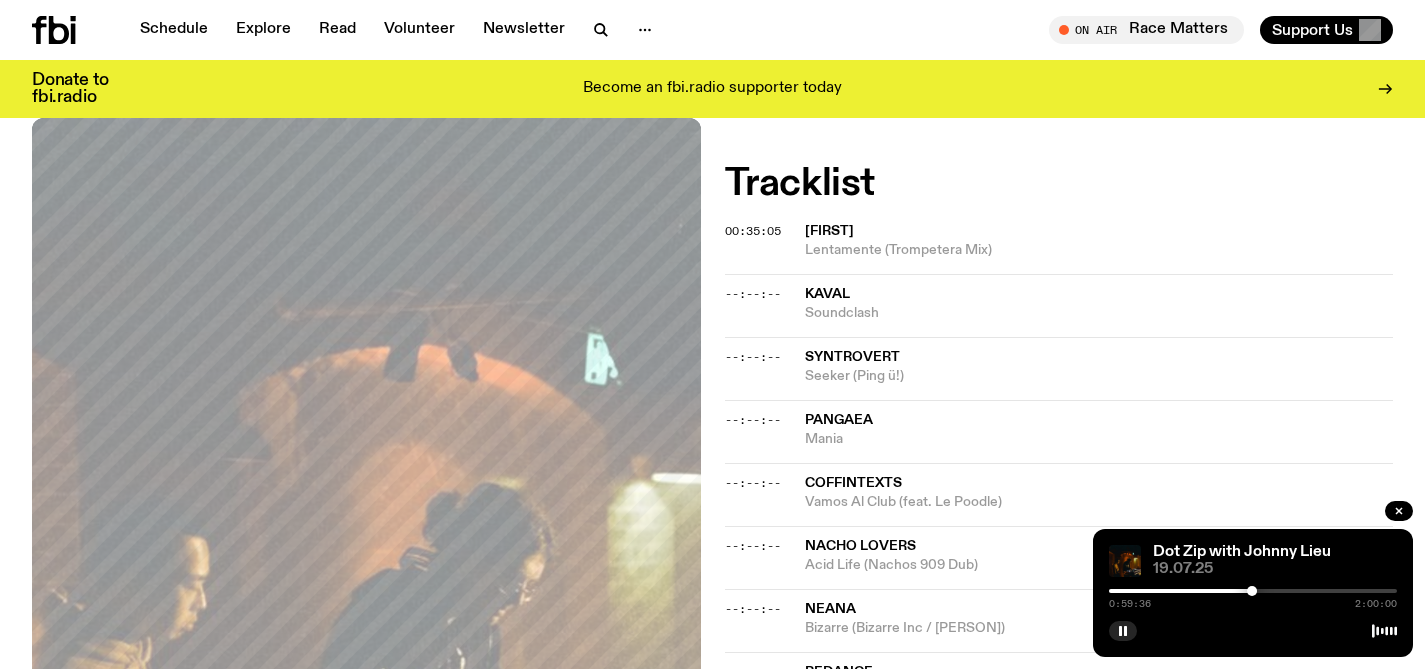 click at bounding box center (1253, 591) 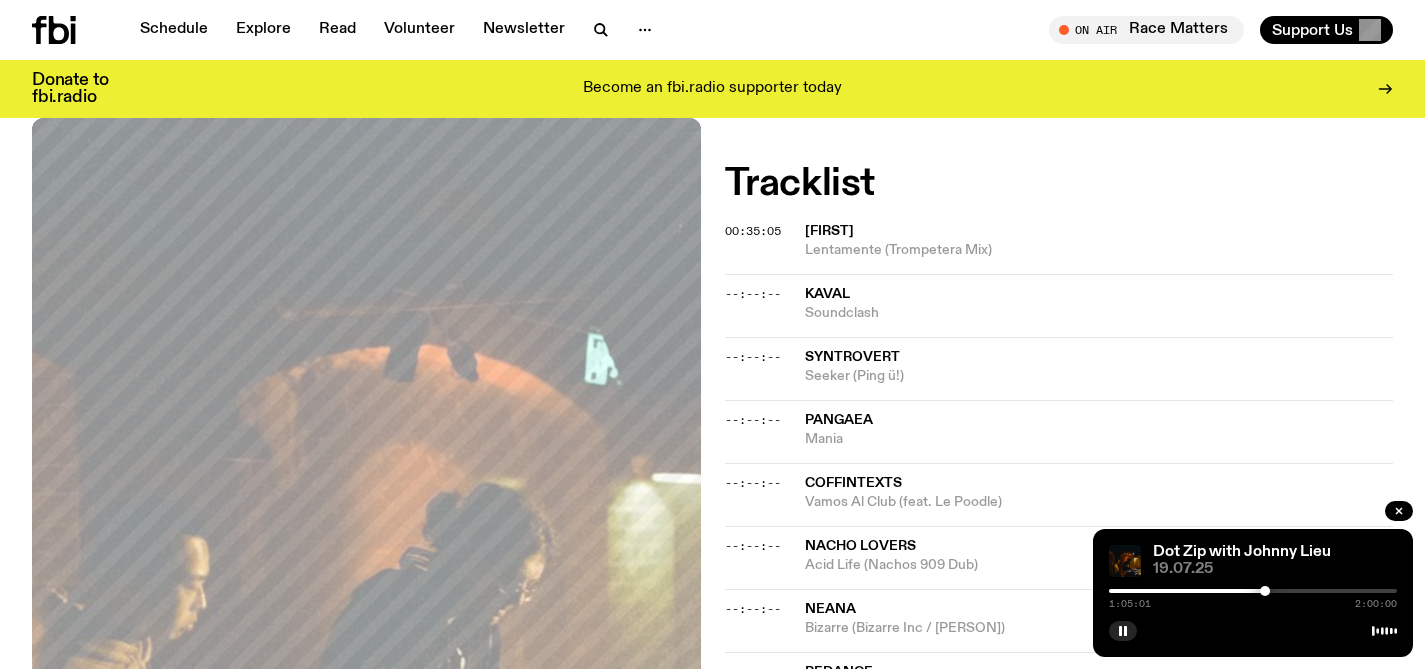 click at bounding box center [1253, 591] 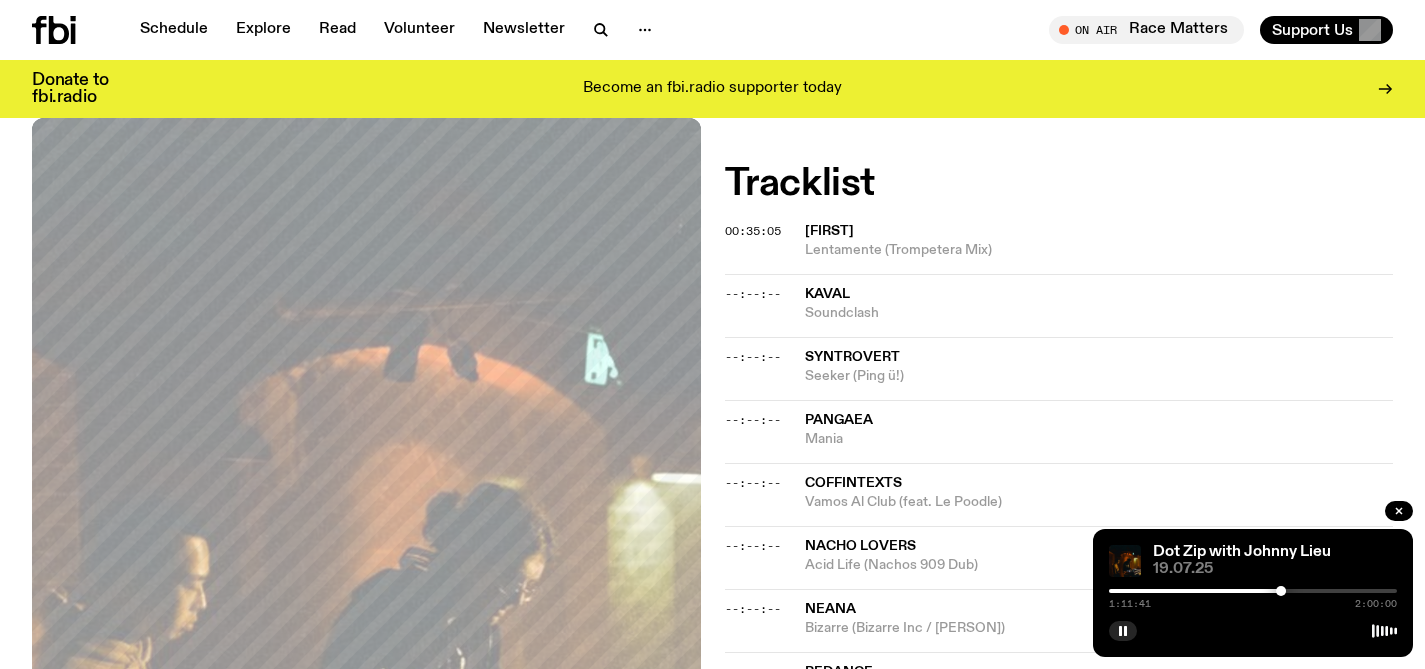 click at bounding box center (1253, 591) 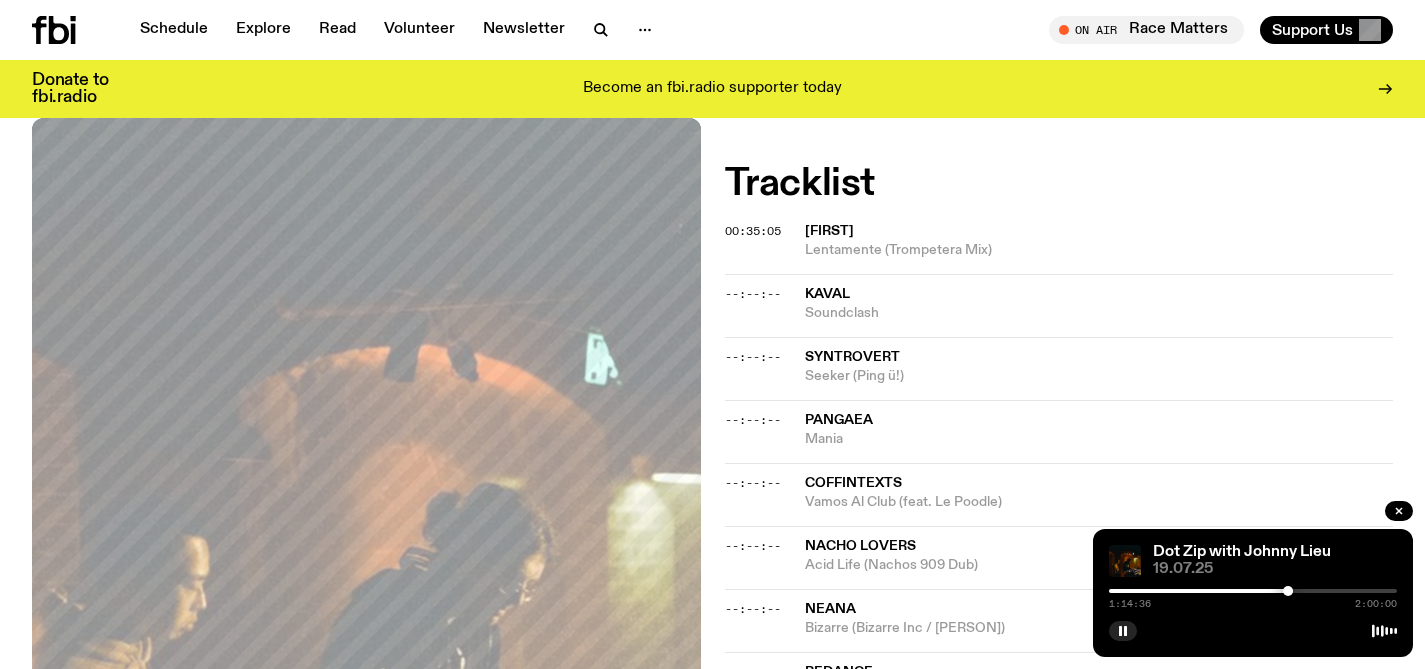 click at bounding box center [1253, 591] 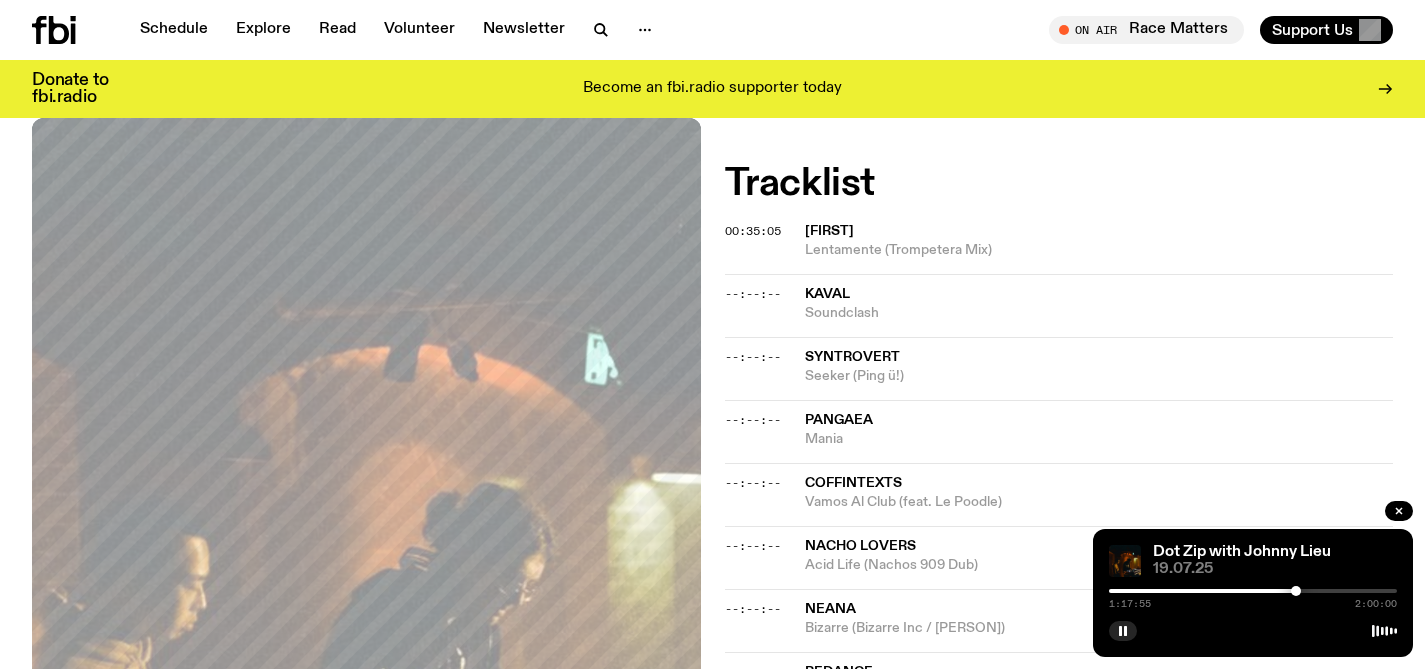 scroll, scrollTop: 1195, scrollLeft: 0, axis: vertical 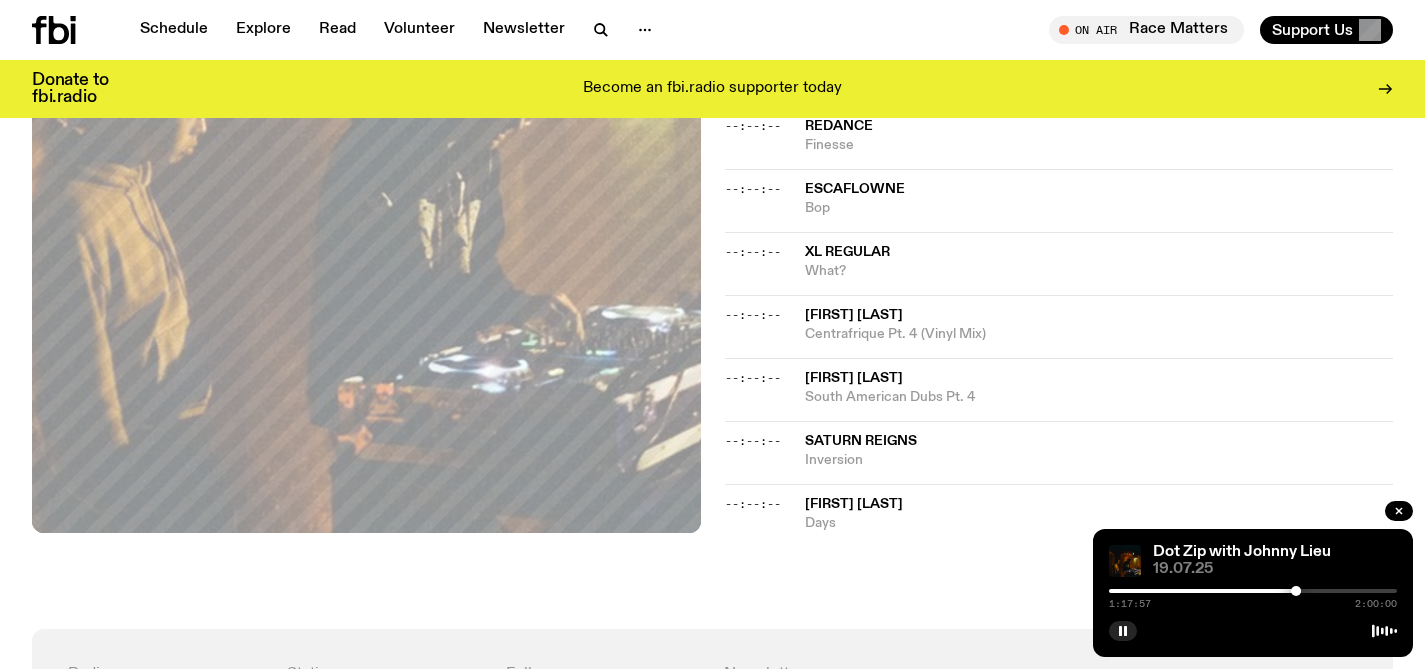click at bounding box center (1296, 591) 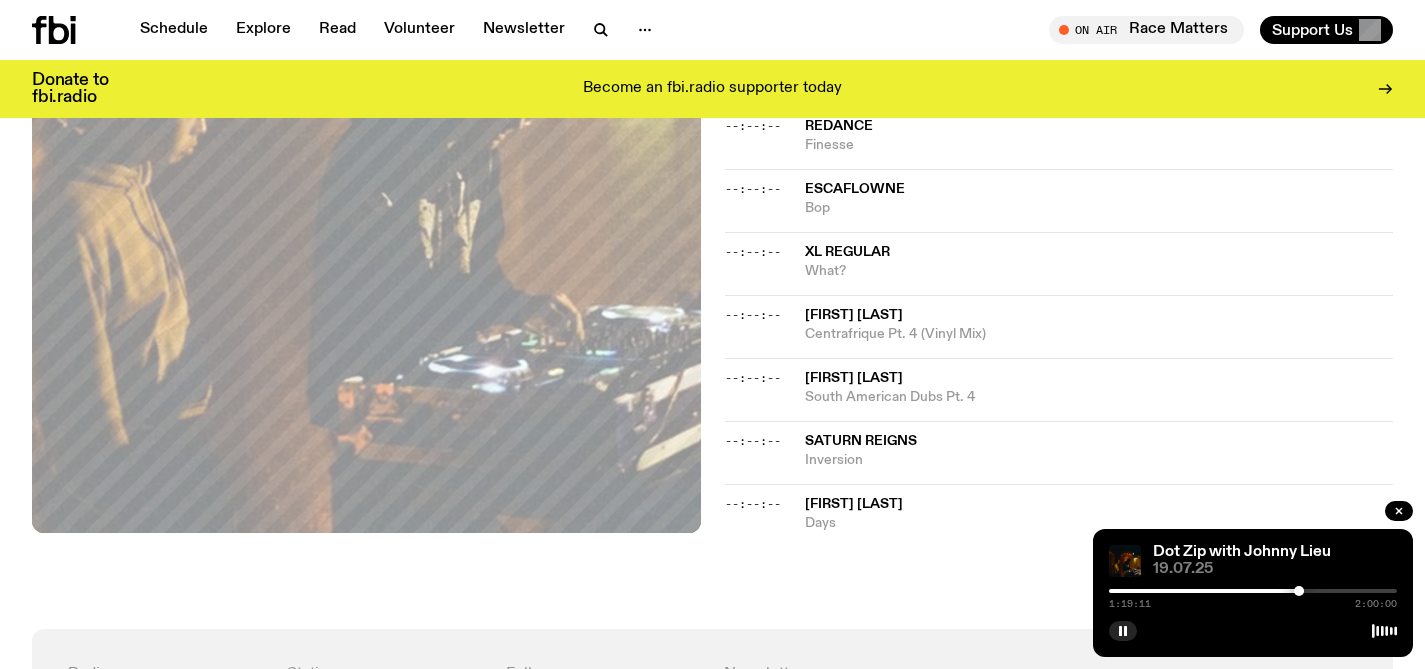 click at bounding box center [1253, 591] 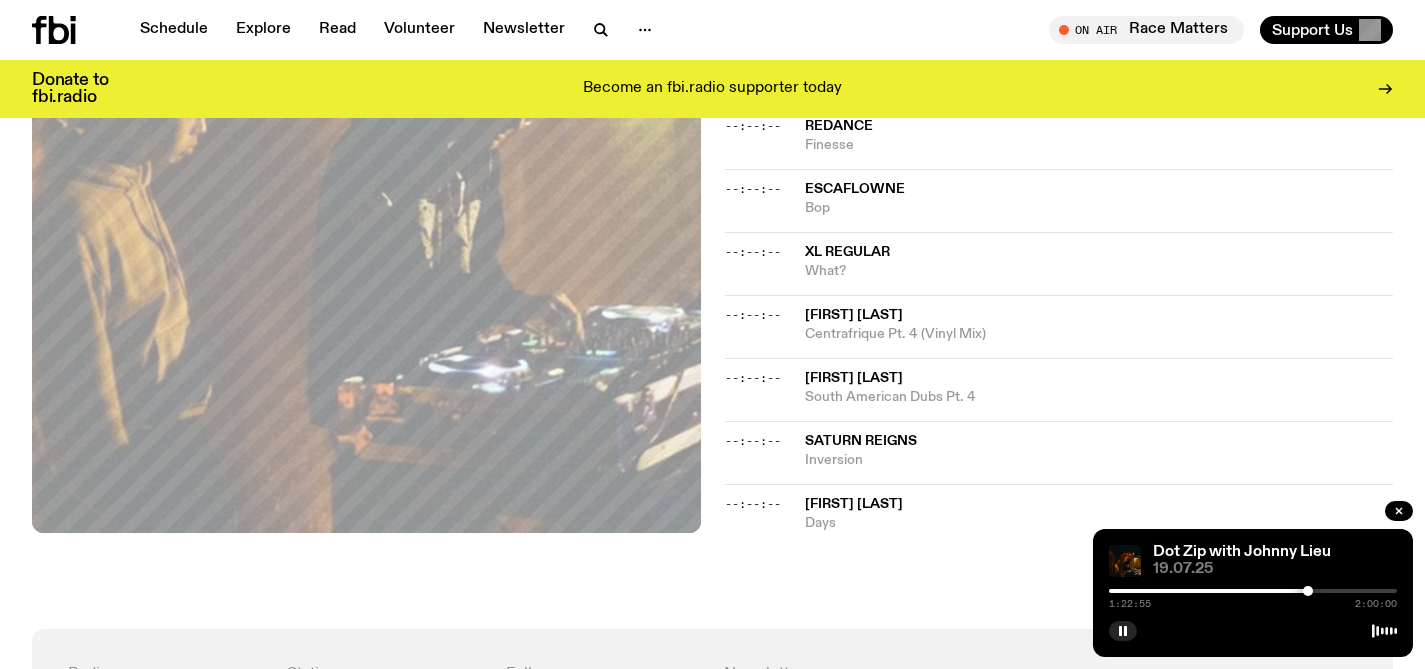 click at bounding box center [1308, 591] 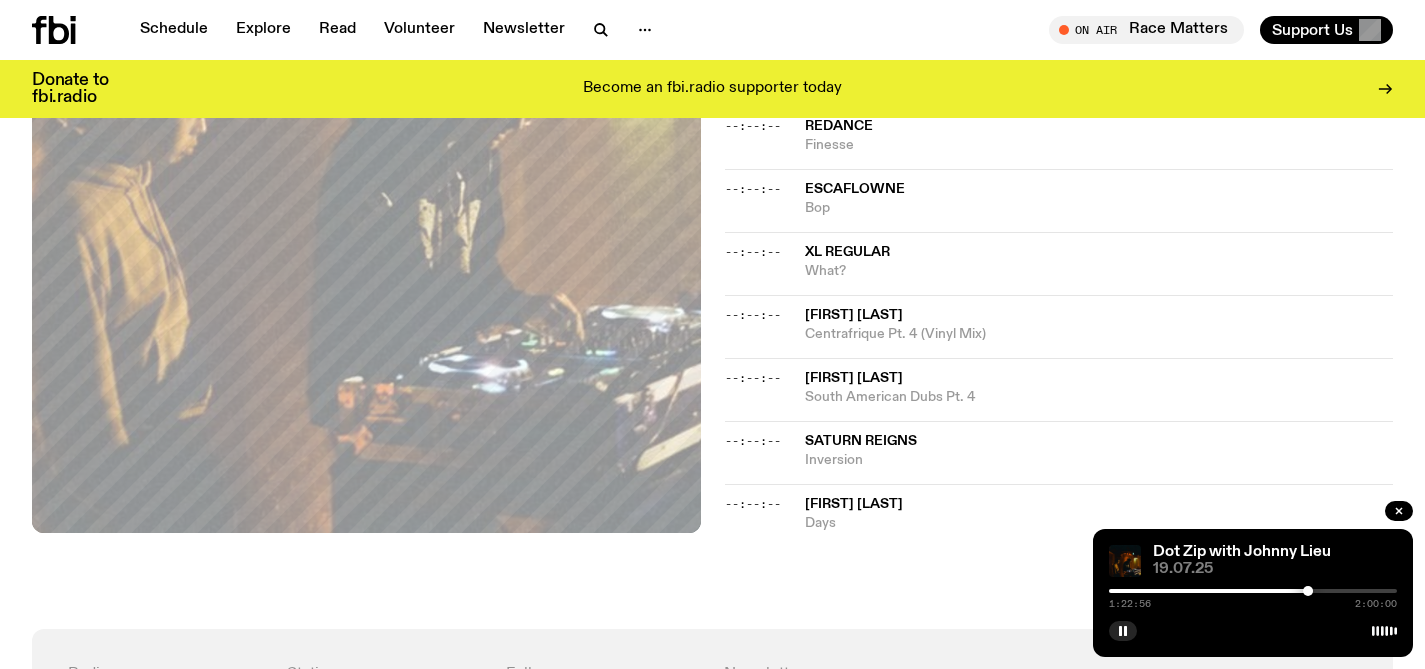 click at bounding box center (1308, 591) 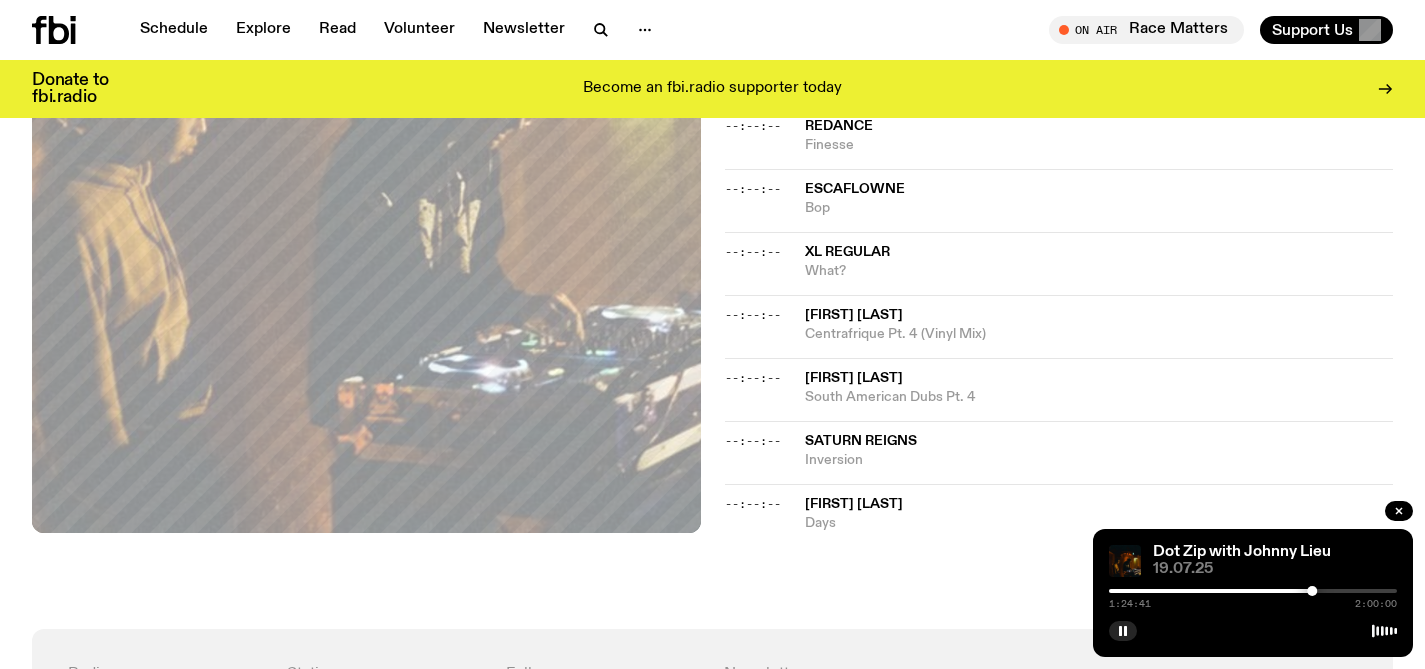 click at bounding box center [1253, 591] 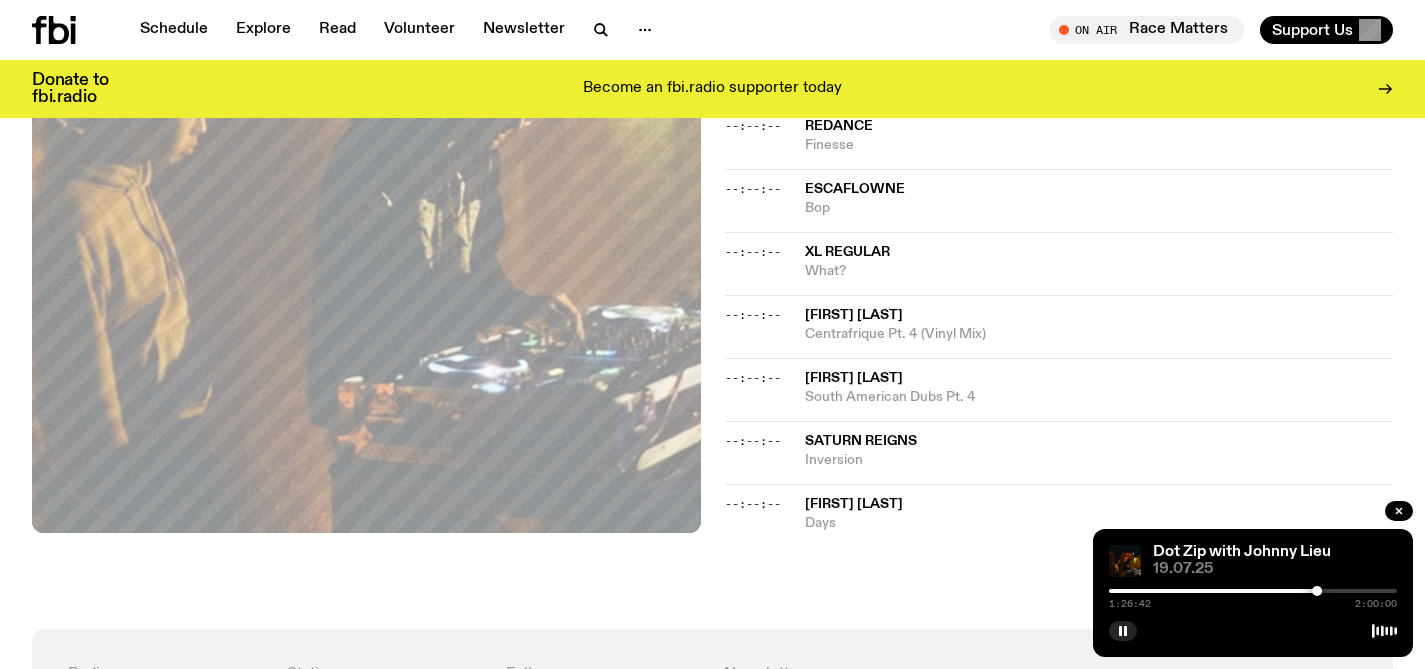 click at bounding box center [1317, 591] 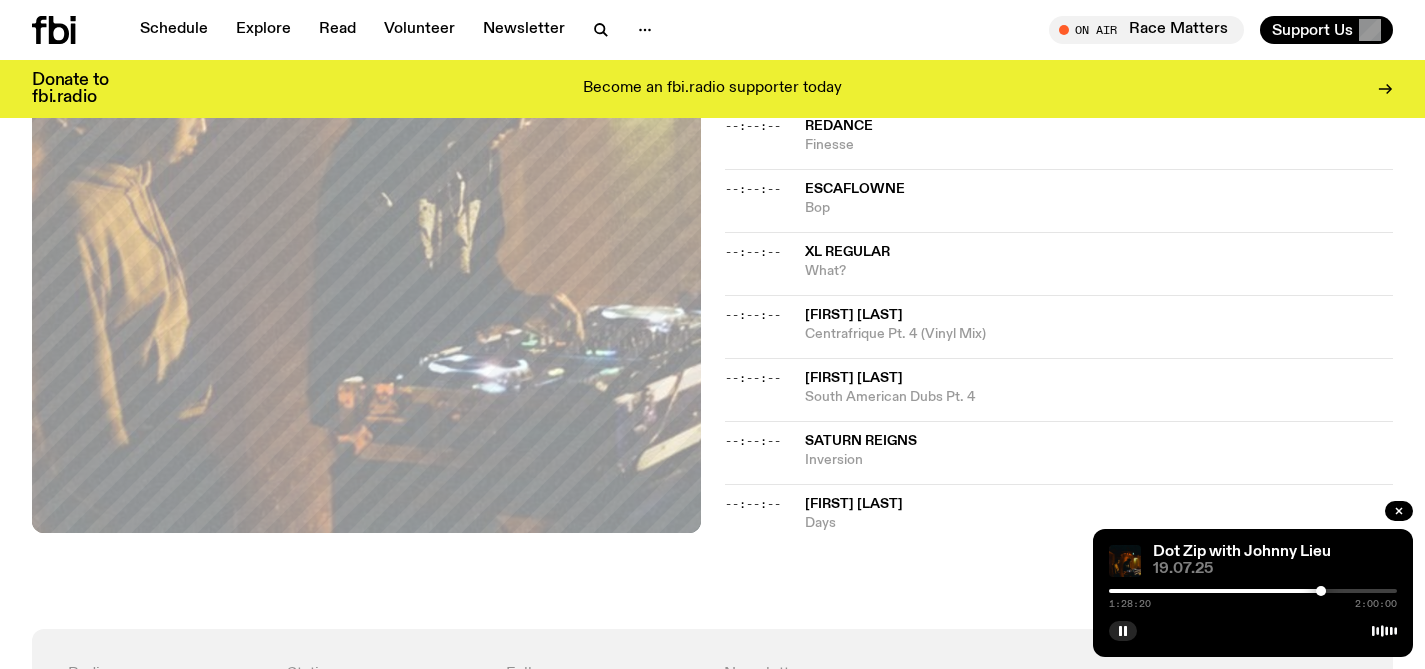 scroll, scrollTop: 1180, scrollLeft: 0, axis: vertical 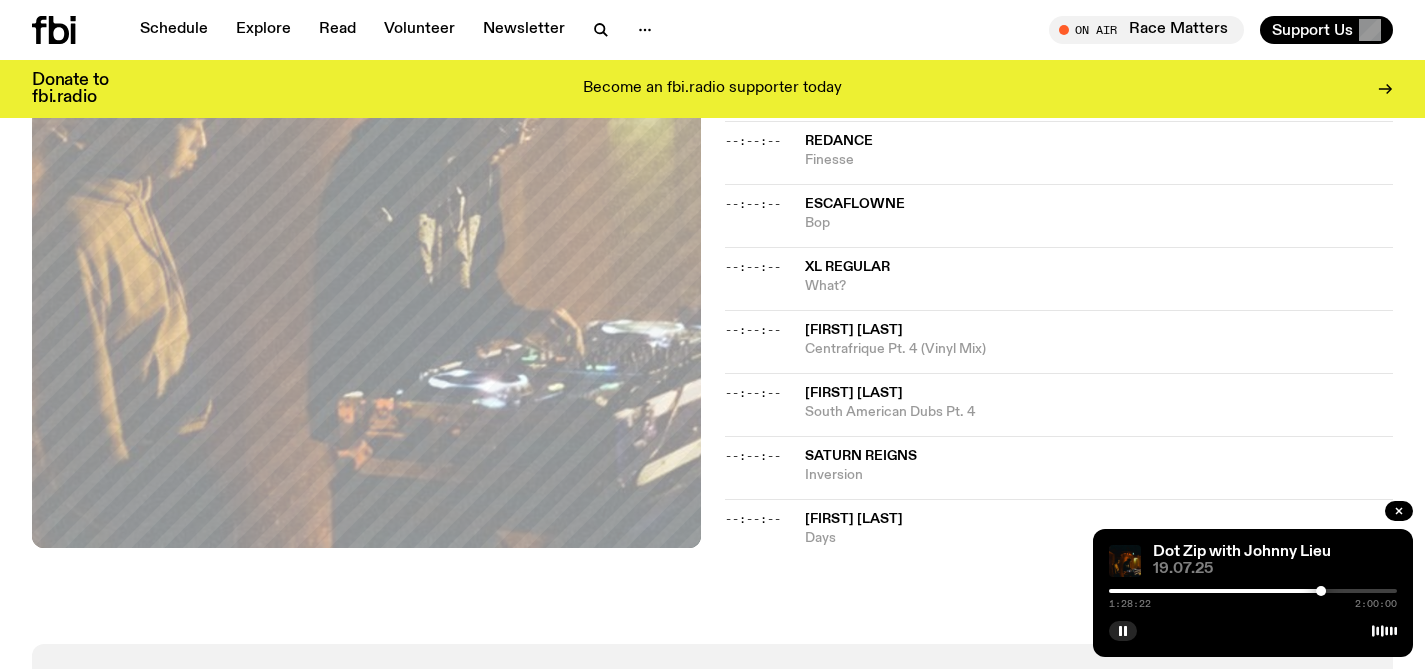 click at bounding box center (1253, 591) 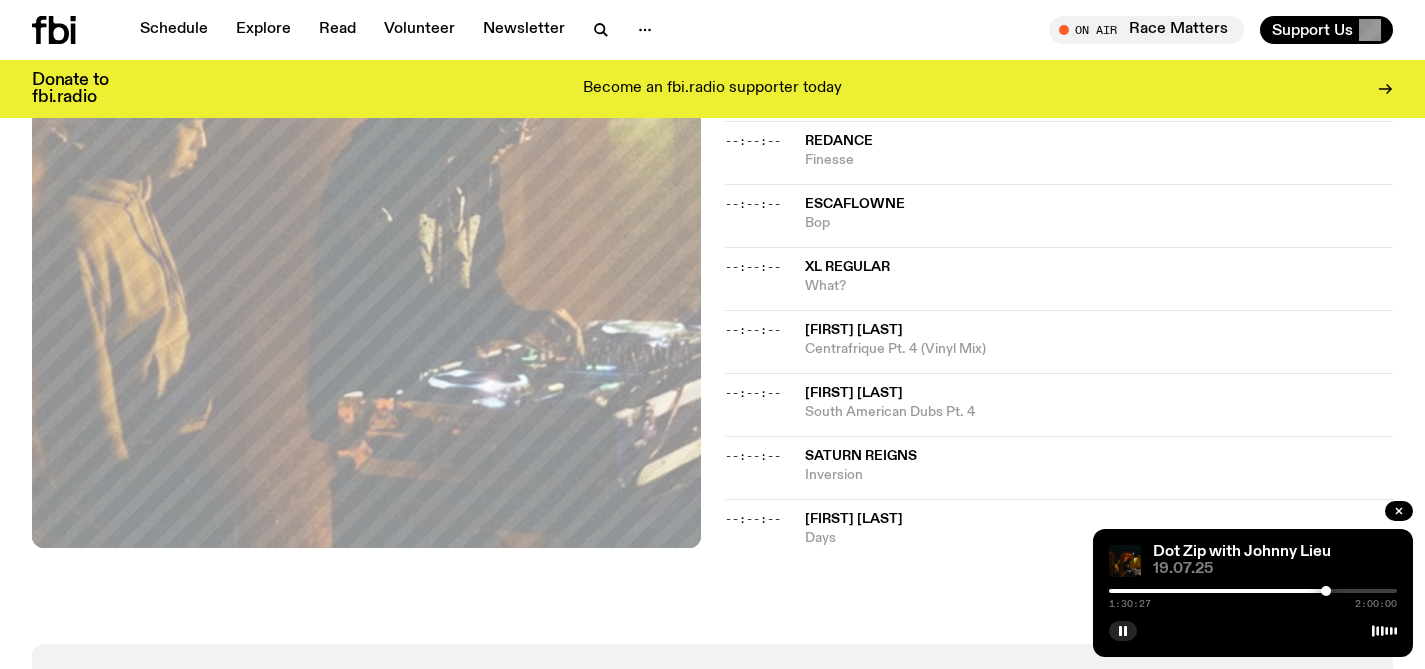 click at bounding box center [1326, 591] 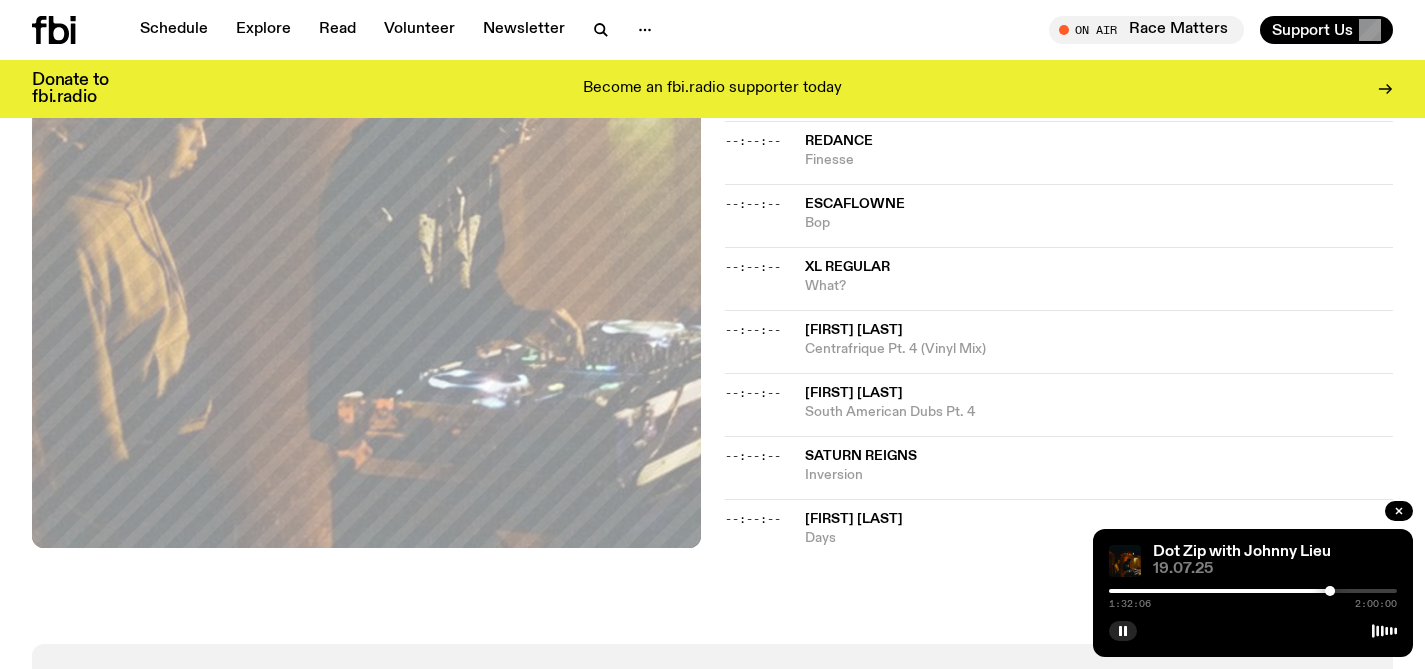 click at bounding box center [1253, 591] 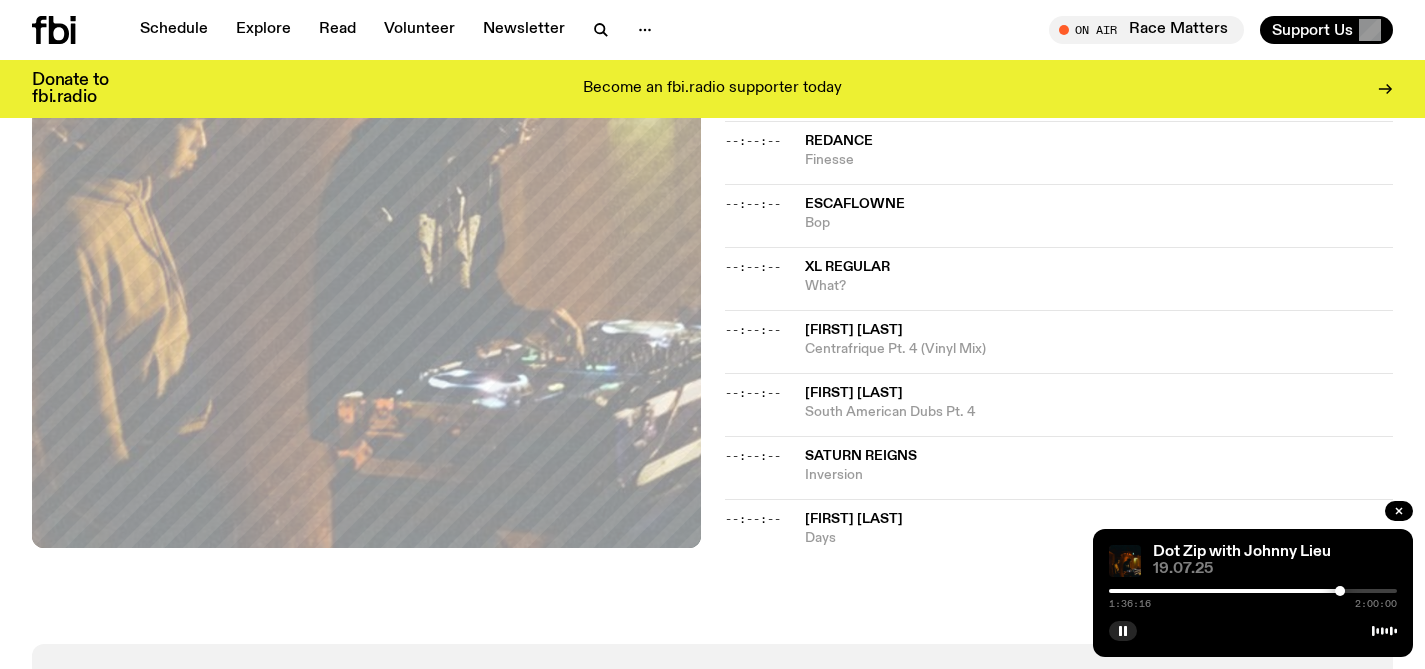 click at bounding box center (1253, 591) 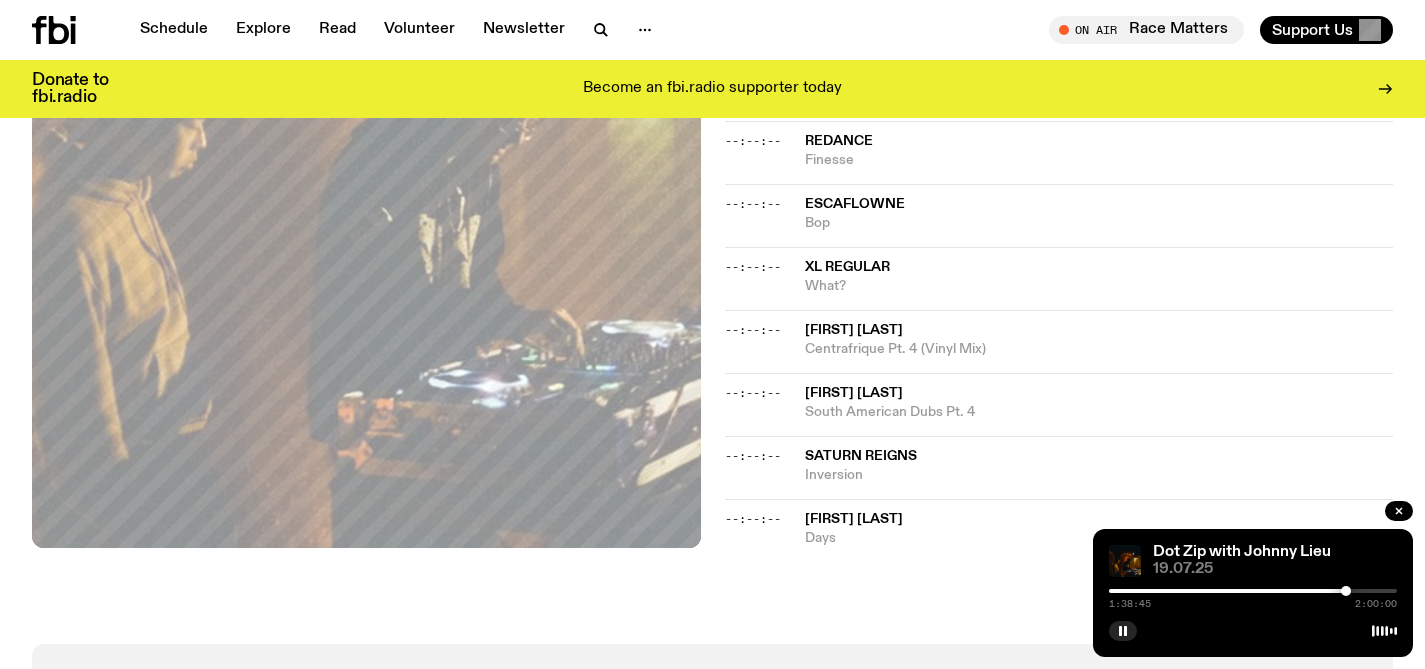 click on "1:38:45 2:00:00" at bounding box center [1253, 597] 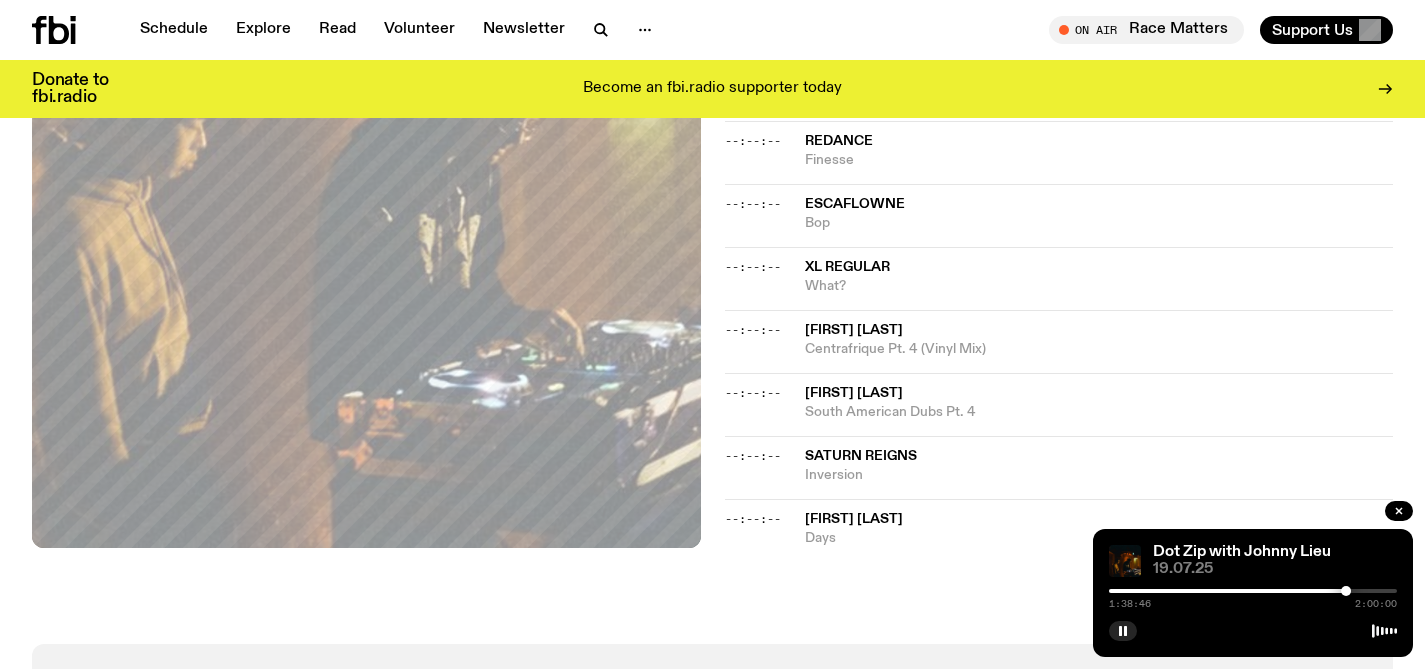 click on "1:38:46 2:00:00" at bounding box center (1253, 597) 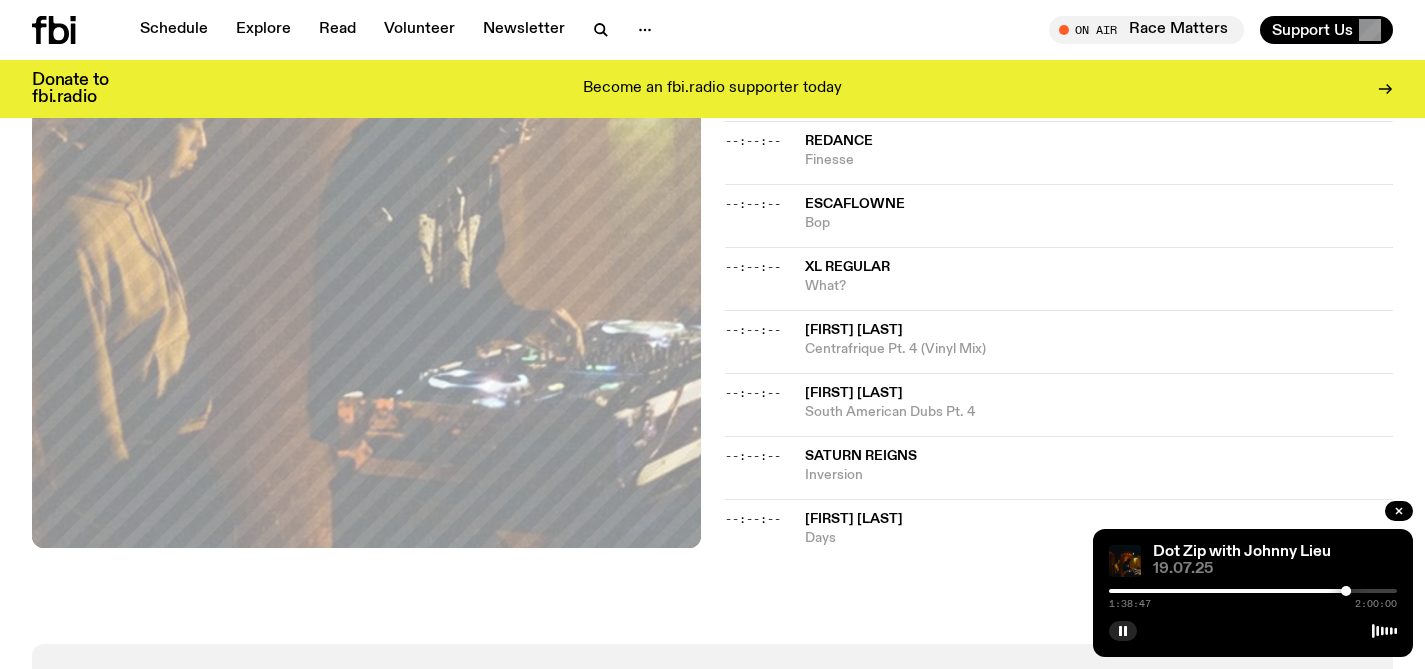 click at bounding box center (1253, 591) 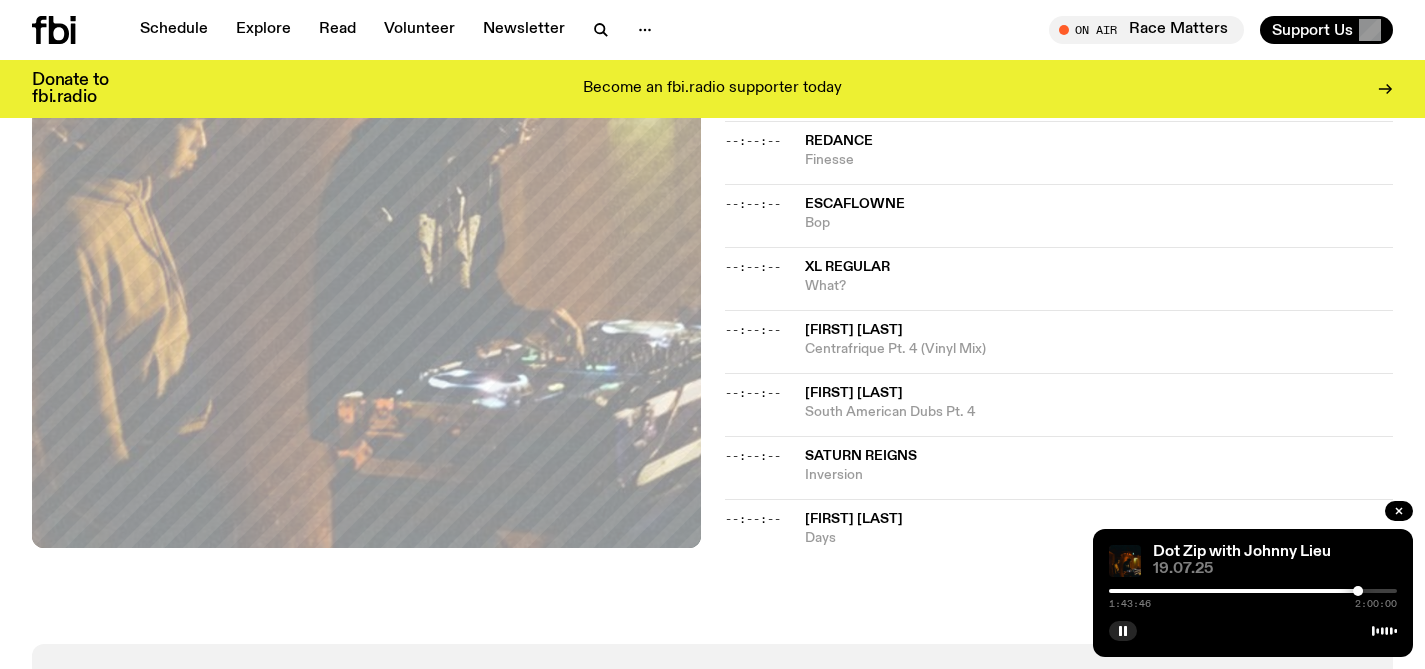 click at bounding box center (1253, 591) 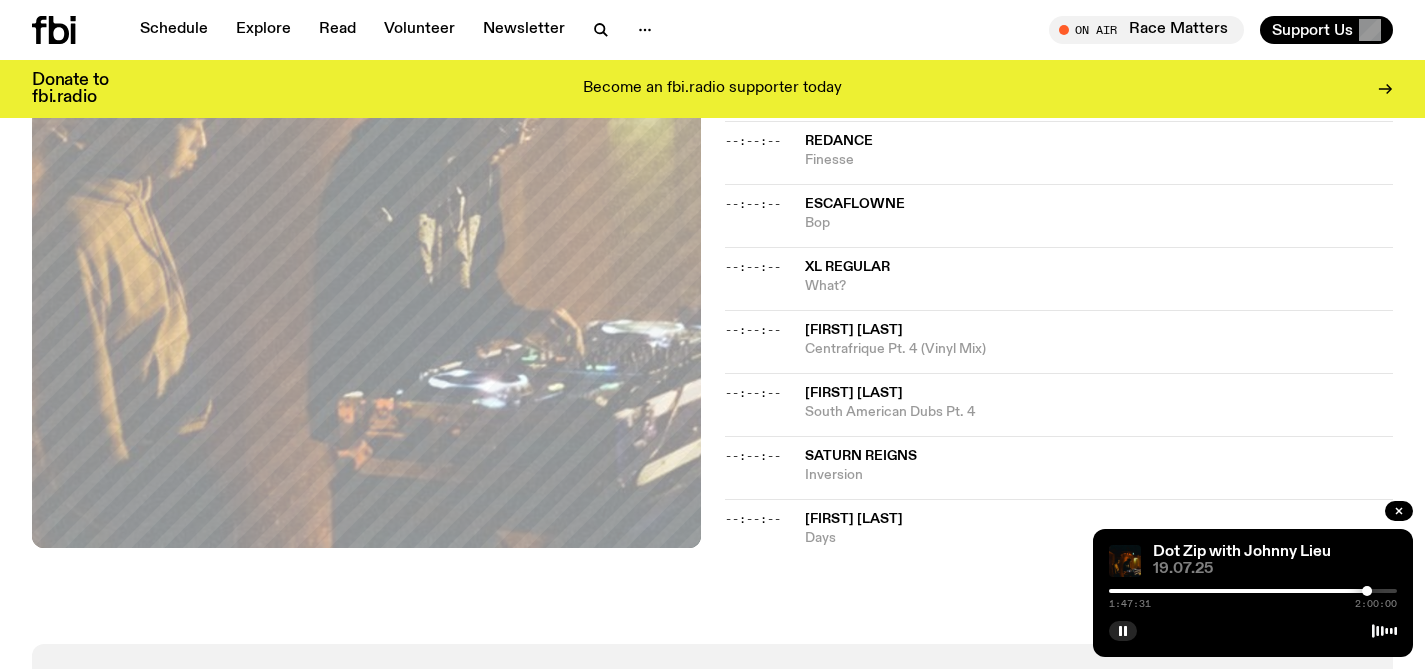 click at bounding box center (1253, 591) 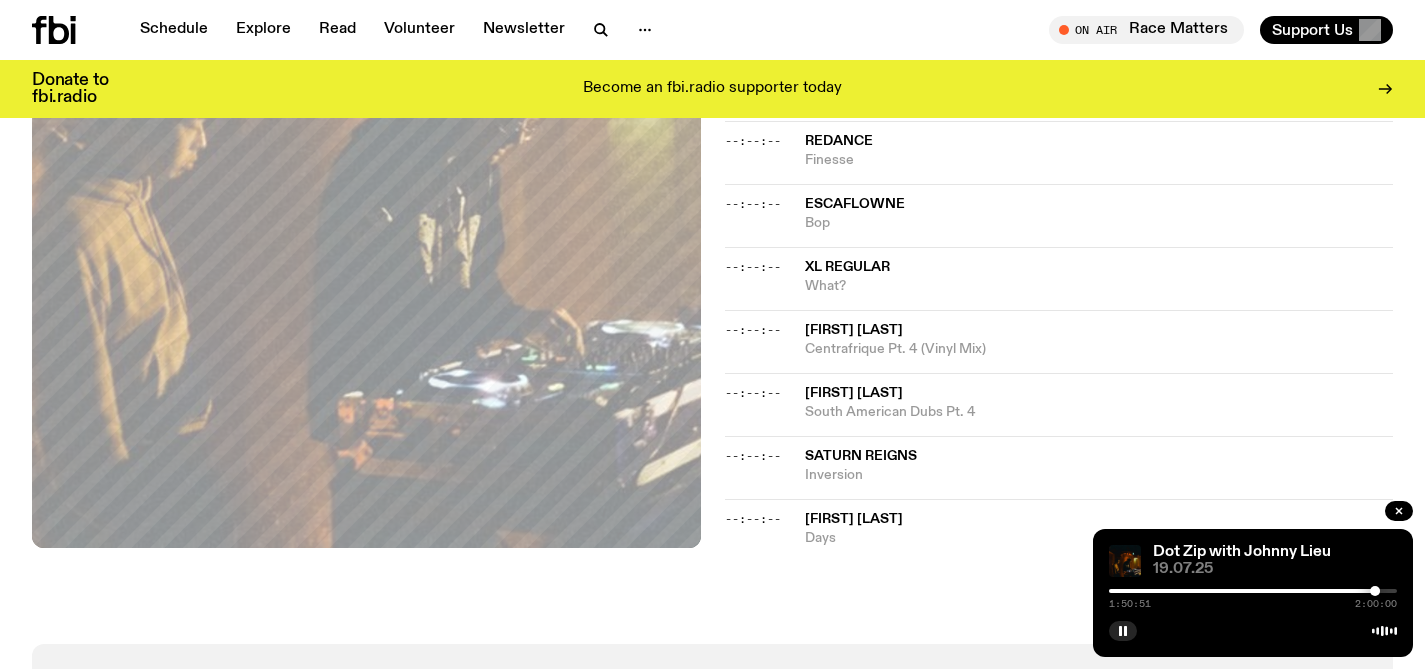 click at bounding box center [1253, 591] 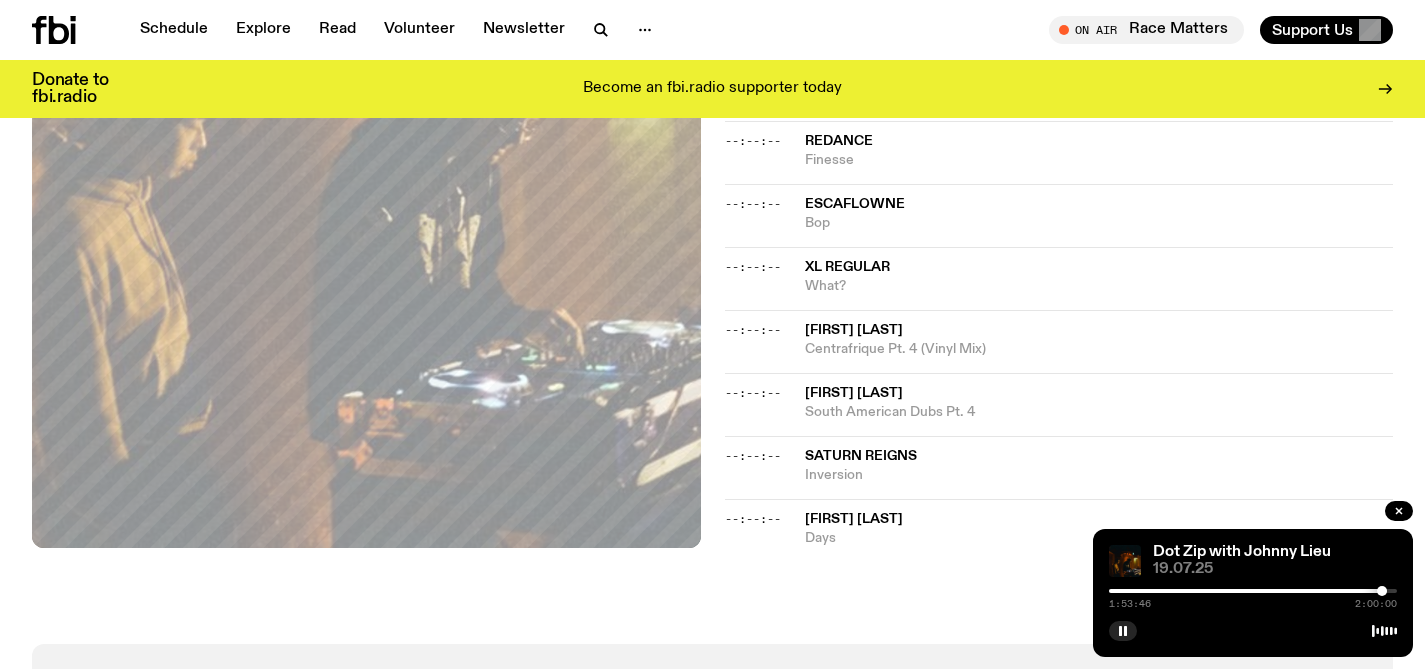 click at bounding box center (1382, 591) 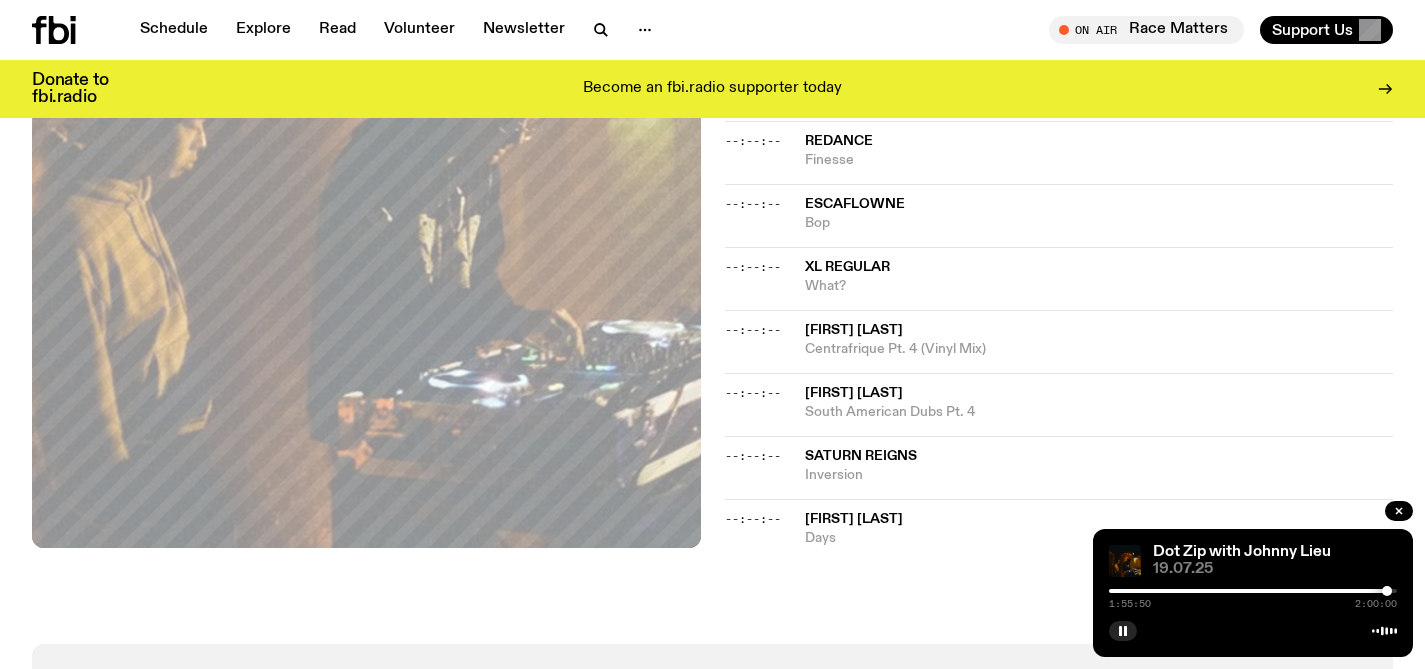click at bounding box center [1243, 591] 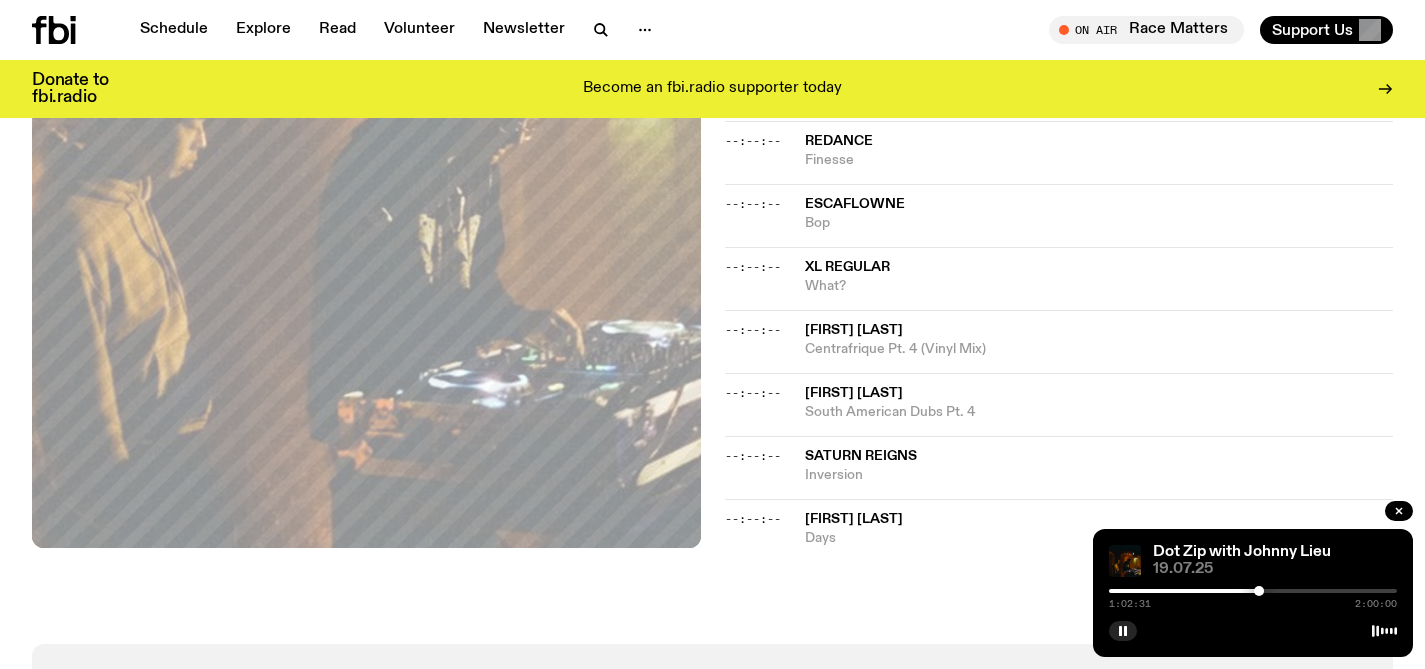 click on "1:02:31 2:00:00" at bounding box center (1253, 597) 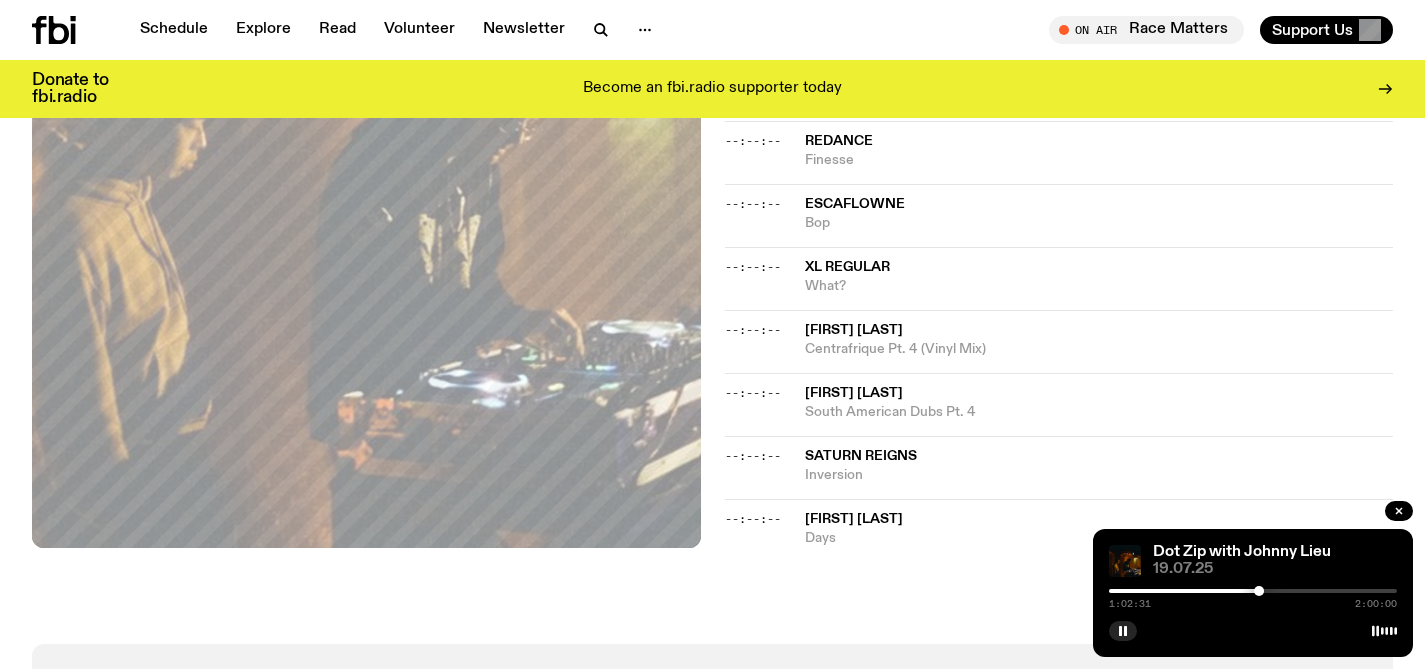 click at bounding box center [1115, 591] 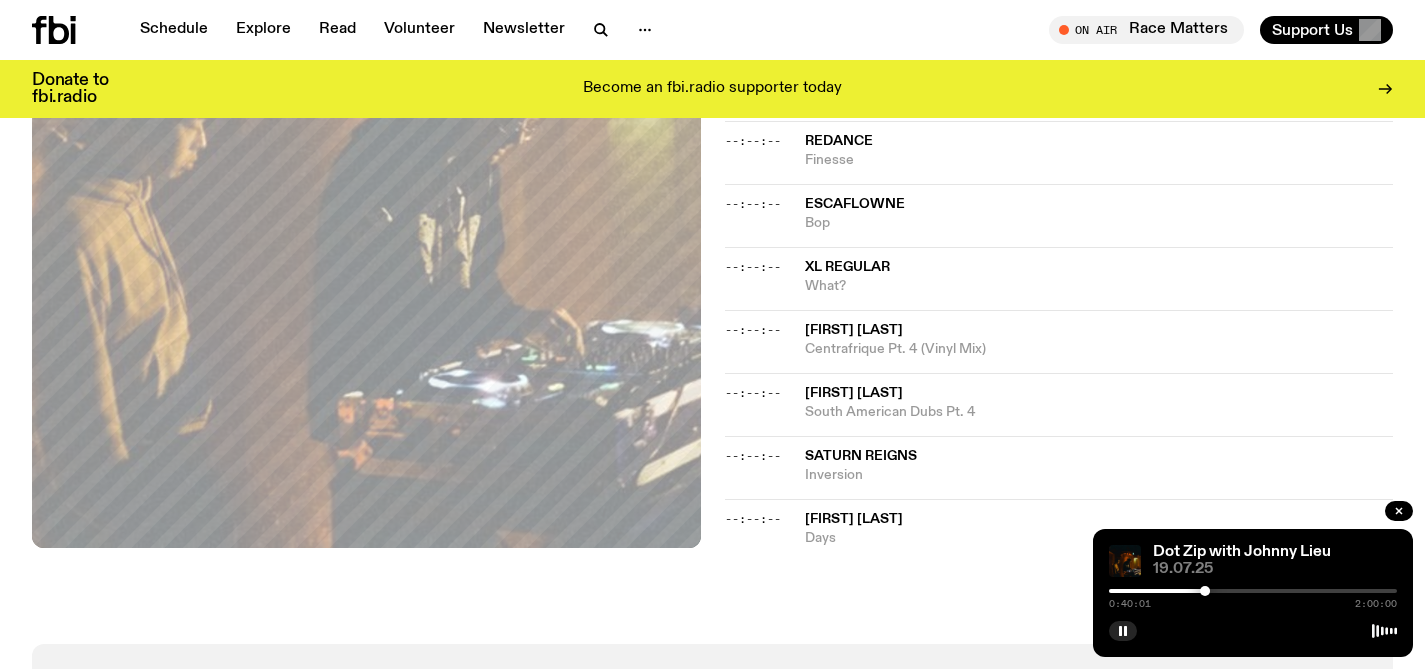 click on "0:40:01 2:00:00" at bounding box center [1253, 597] 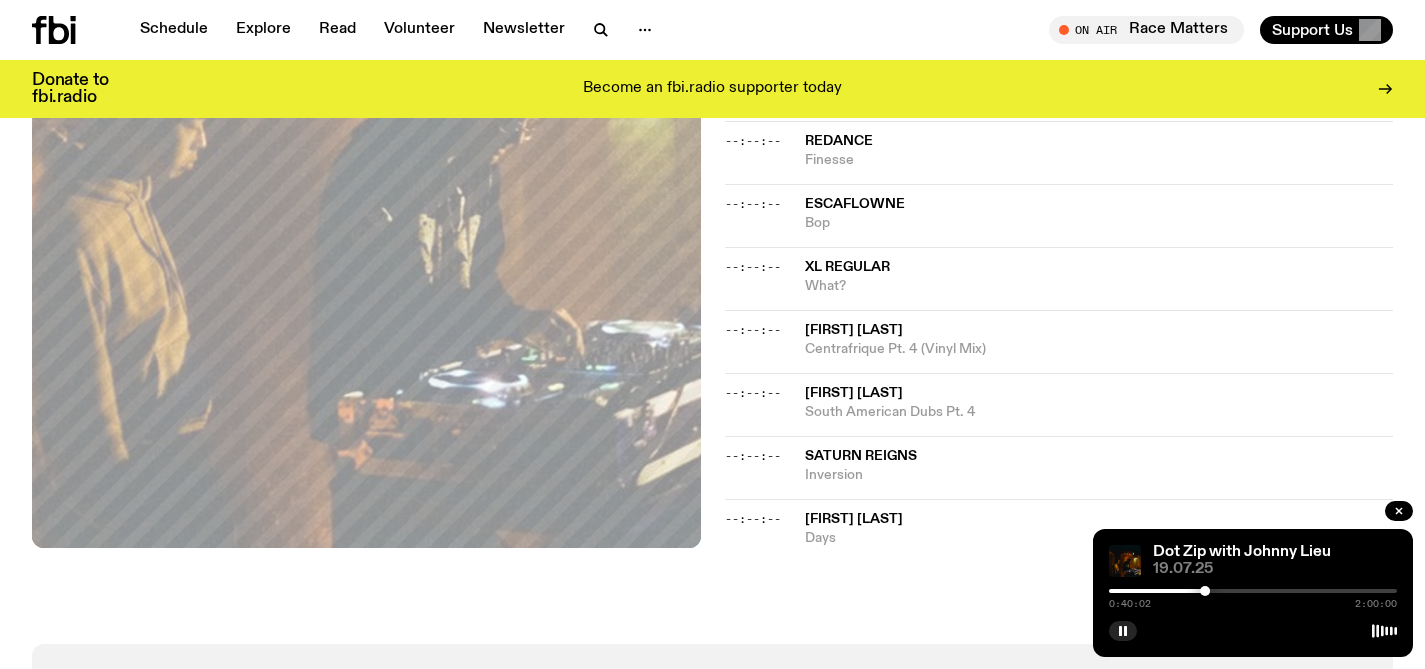 click at bounding box center (1253, 591) 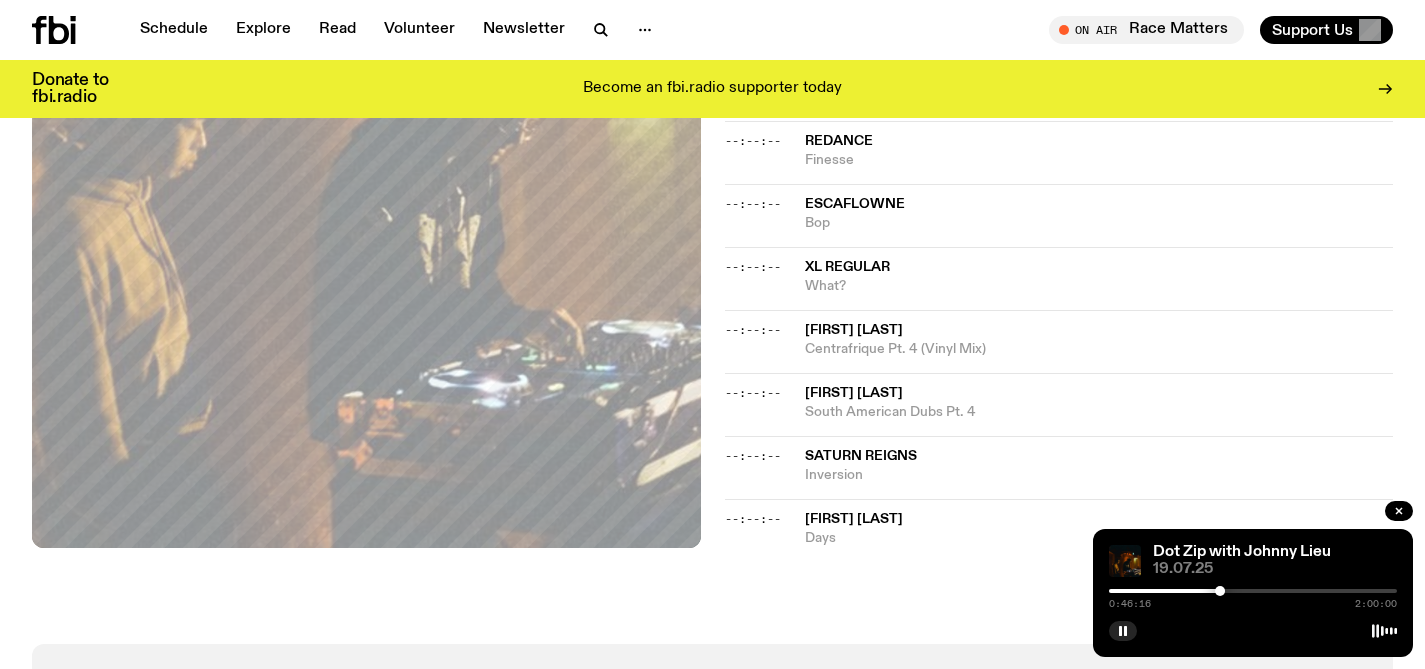 click at bounding box center (1253, 591) 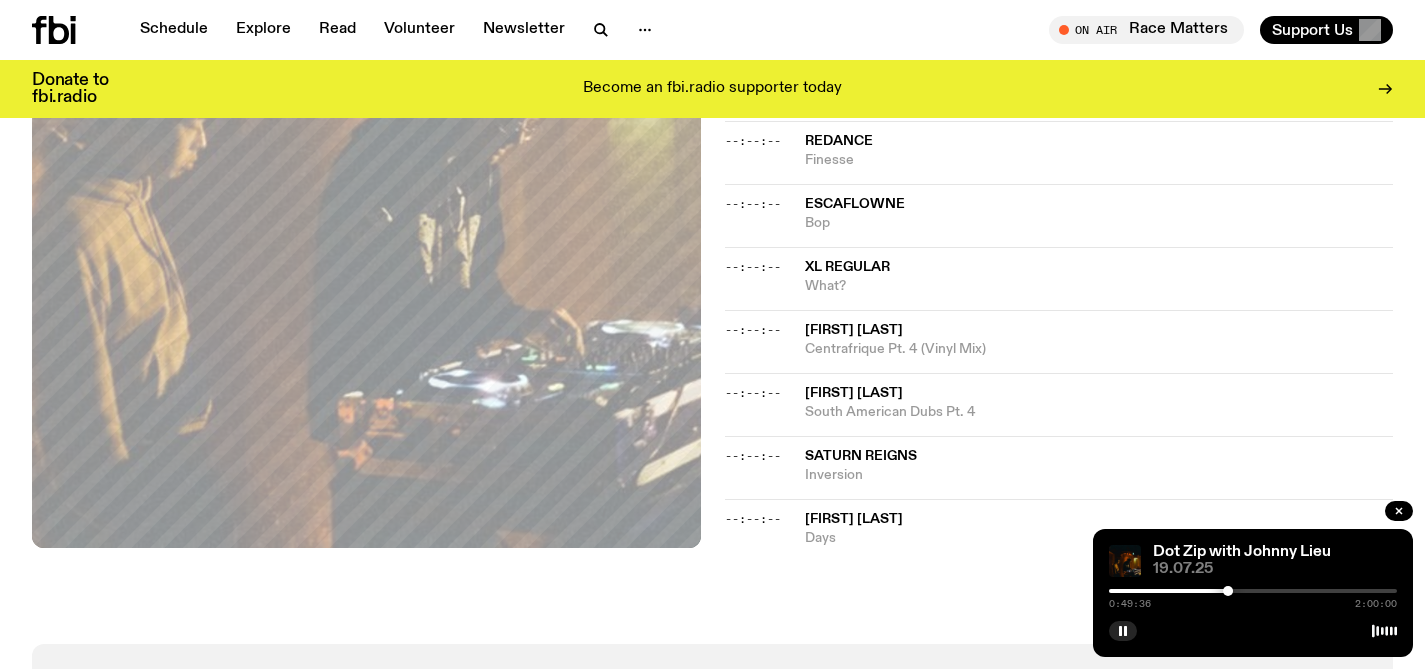 click at bounding box center [1253, 591] 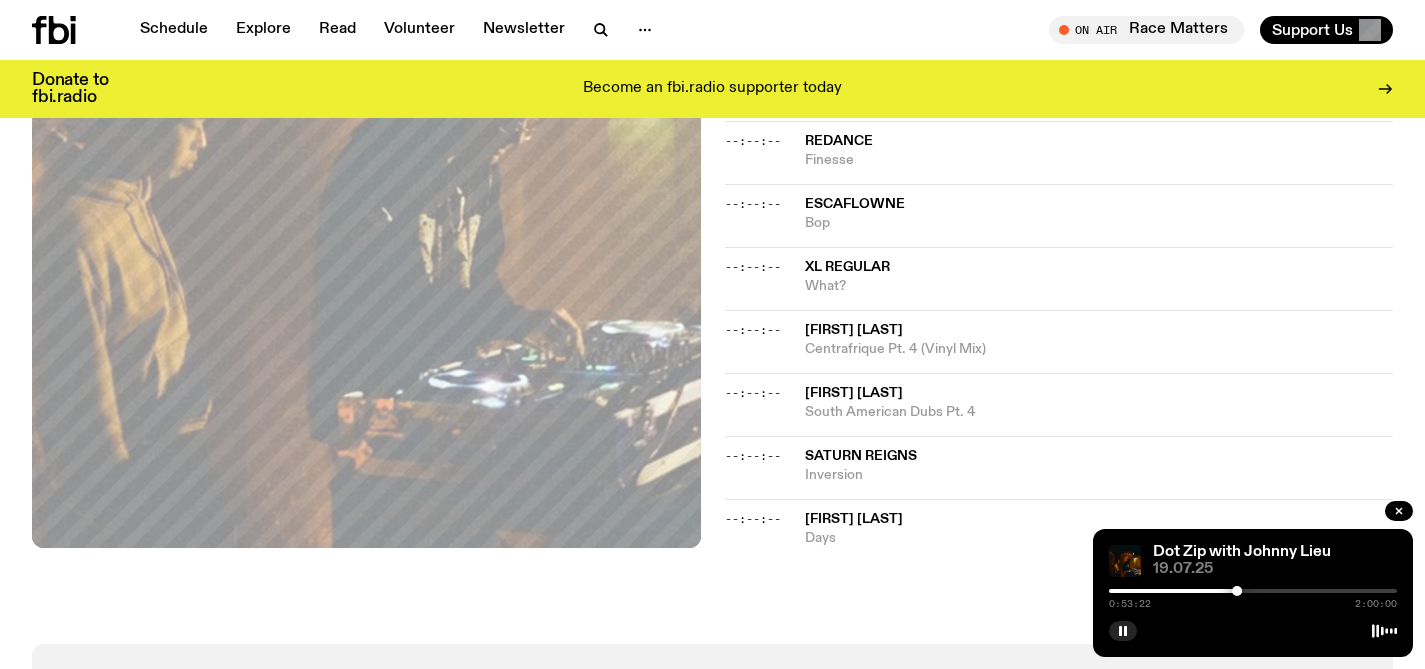 click at bounding box center [1253, 591] 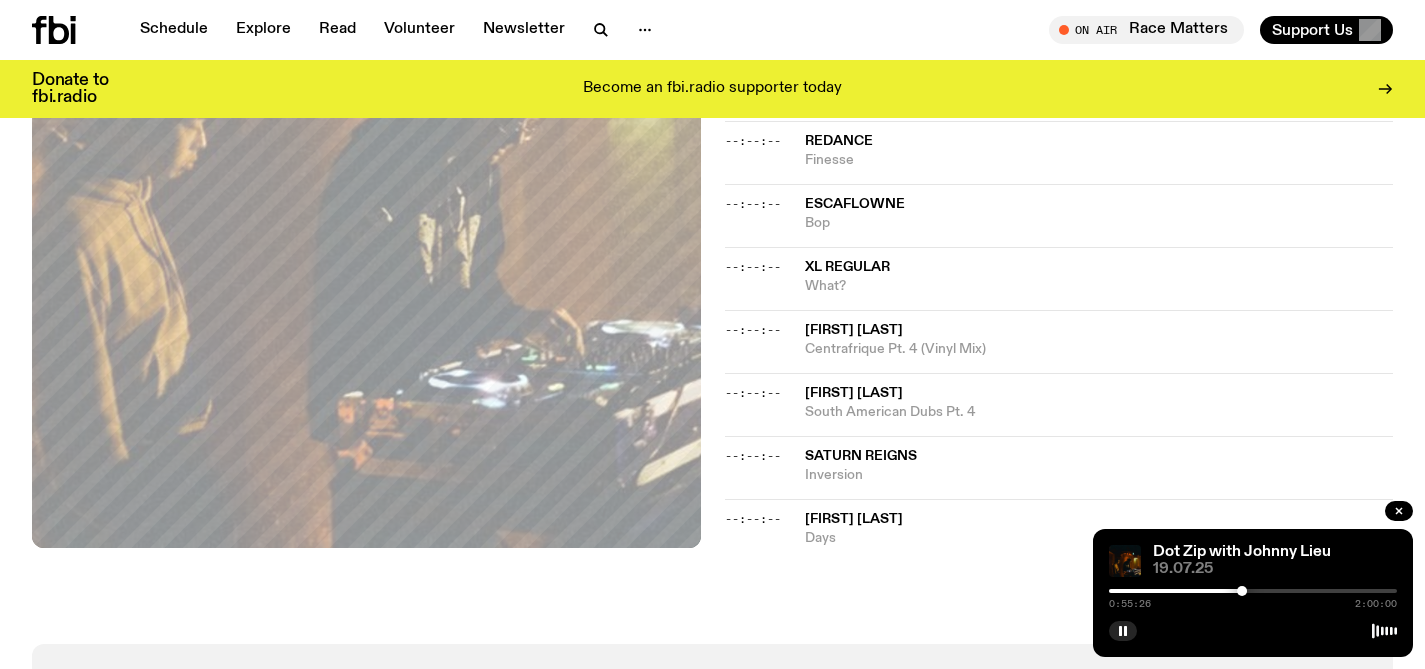 click at bounding box center [1253, 591] 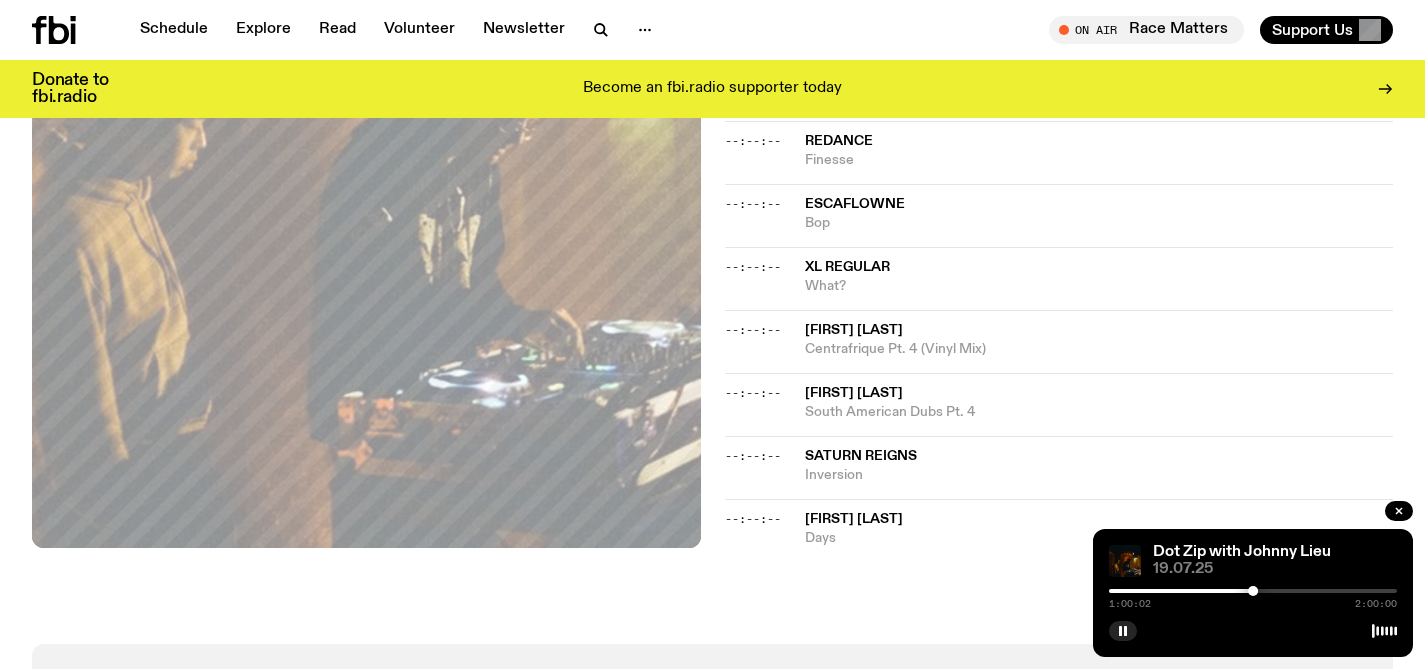 click at bounding box center (1253, 591) 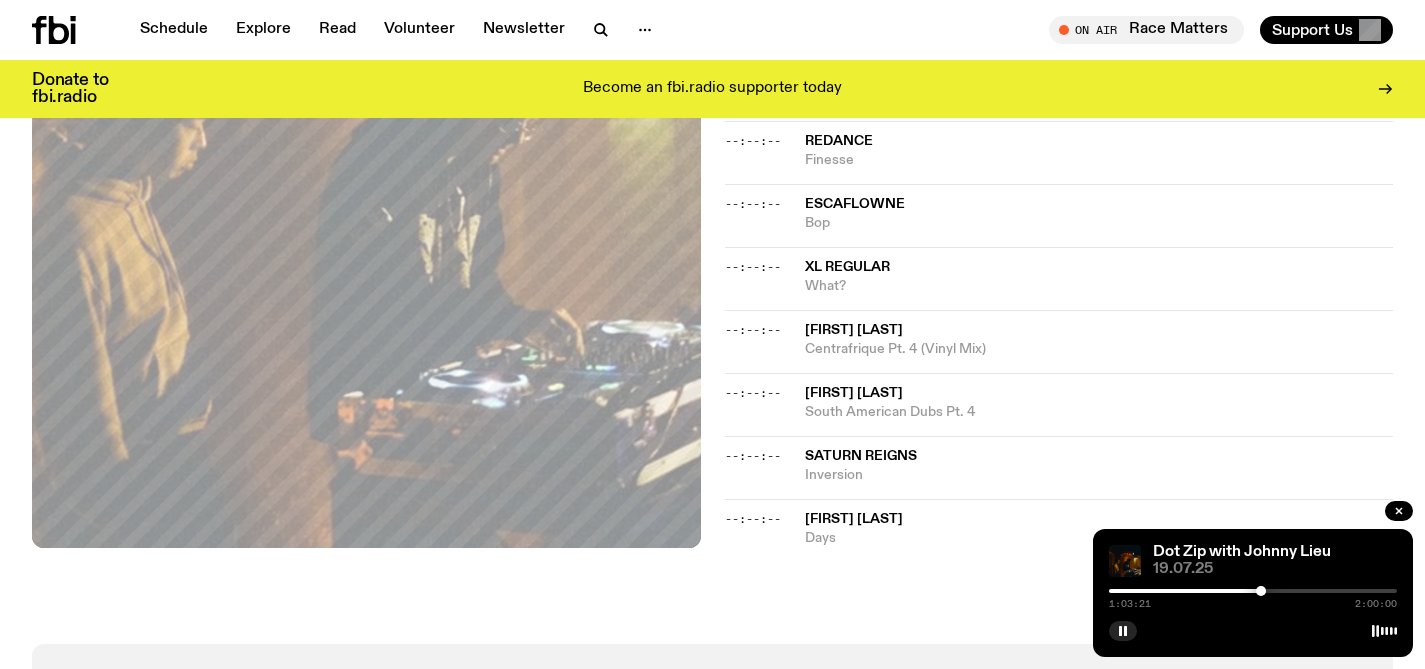 click at bounding box center (1253, 591) 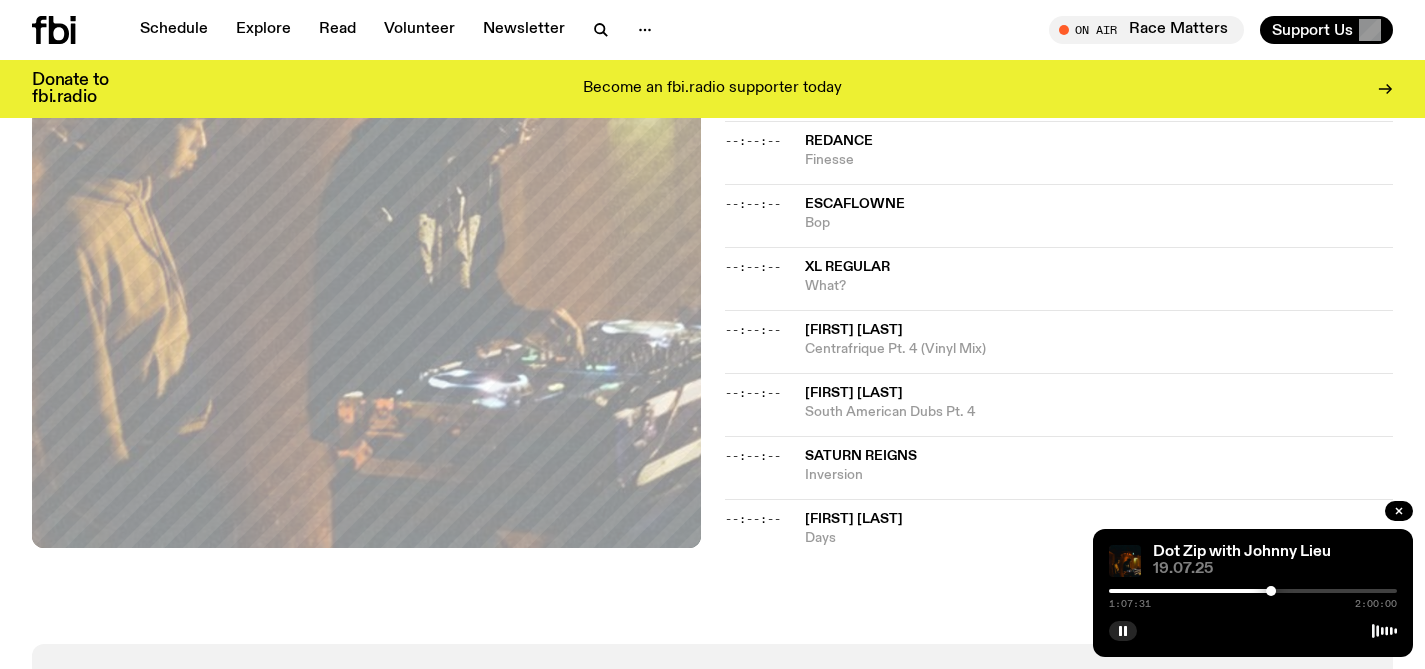 click at bounding box center (1253, 591) 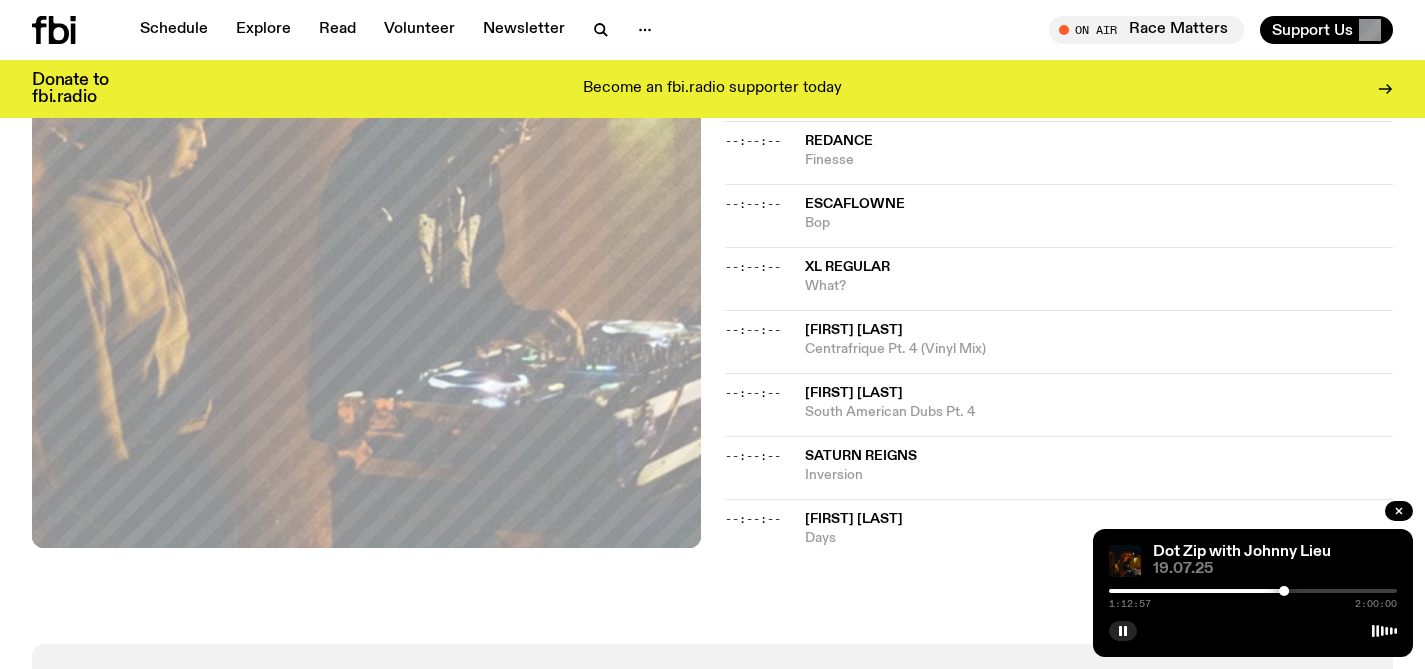 click at bounding box center [1253, 591] 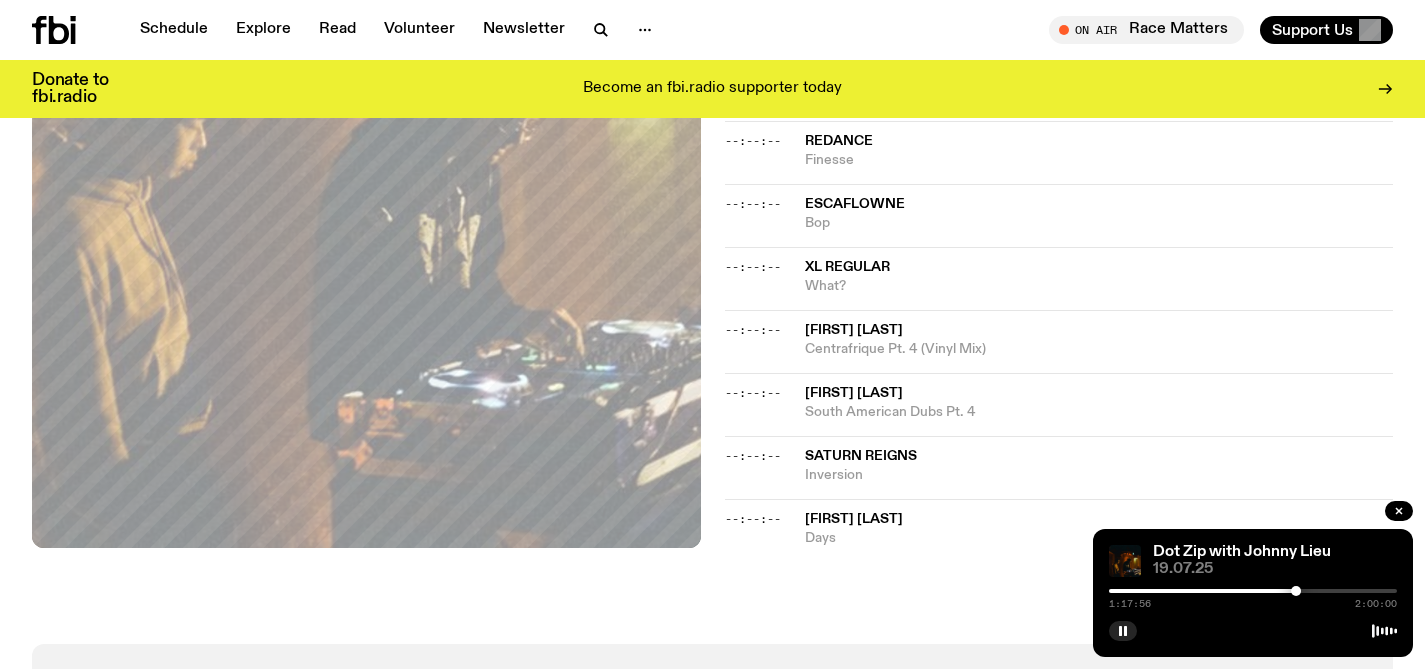 click at bounding box center [1253, 591] 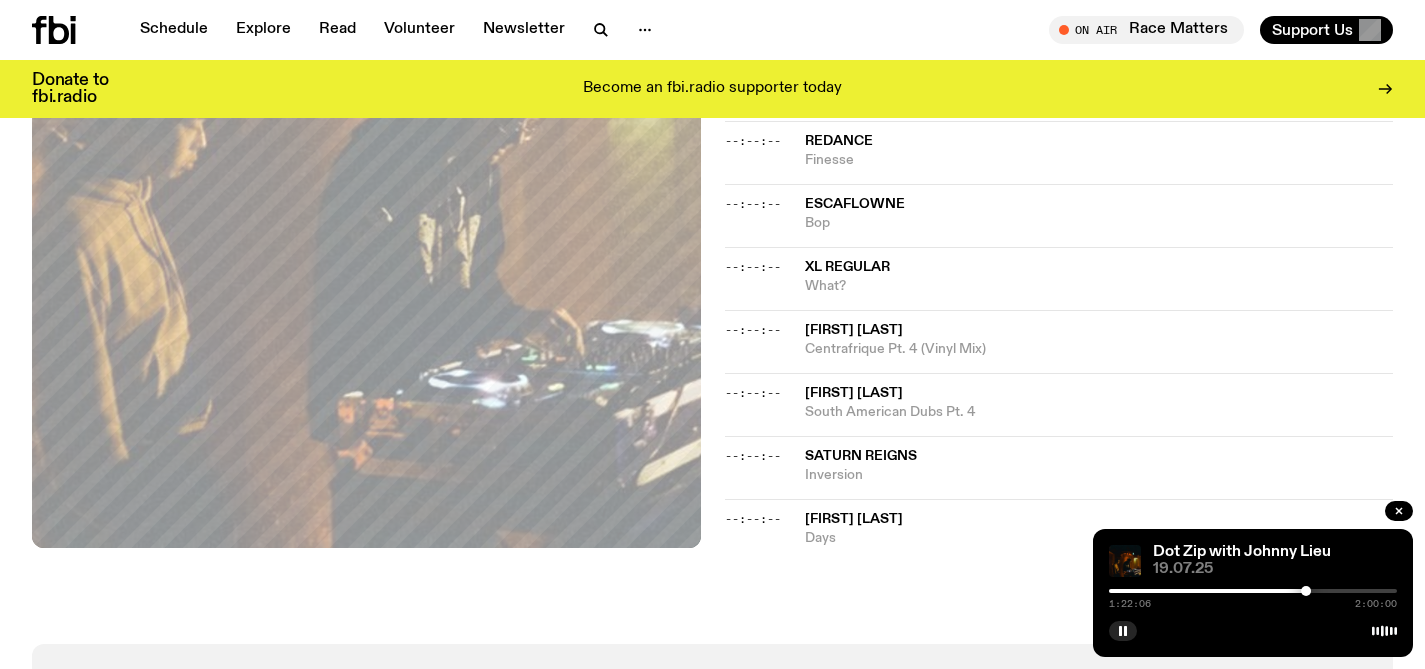 click at bounding box center (1253, 591) 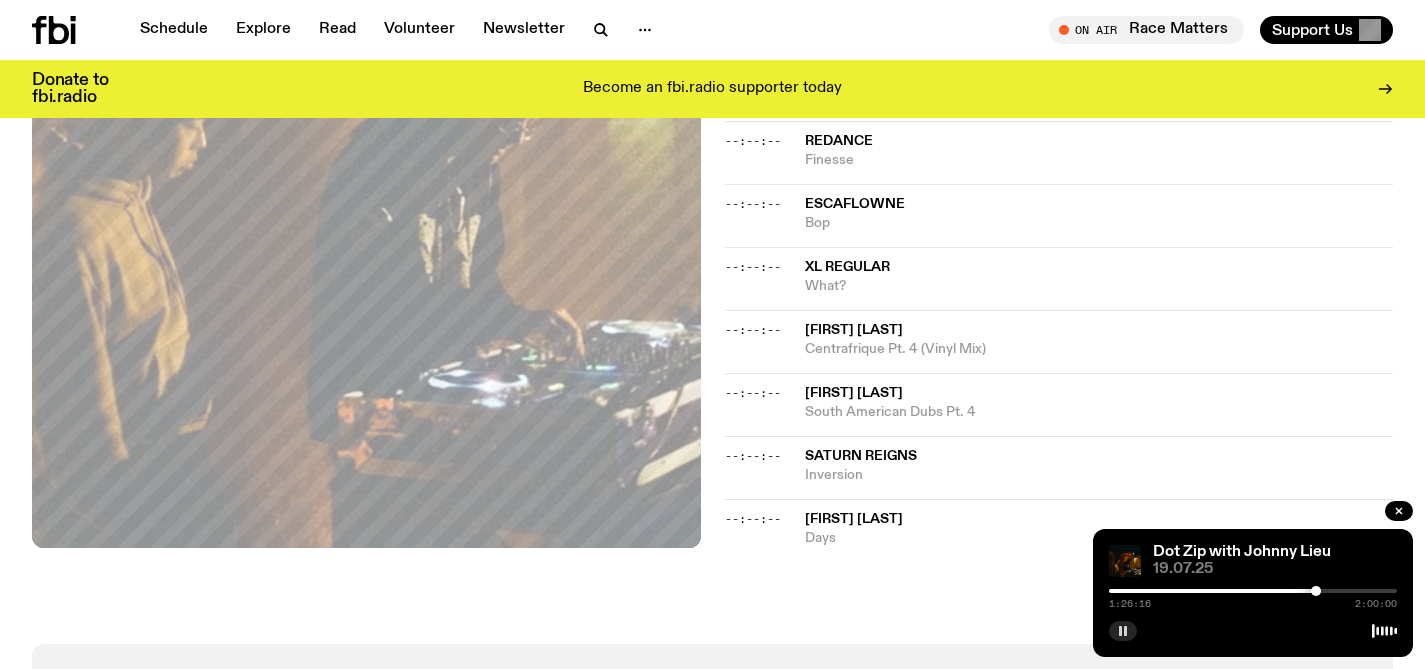click 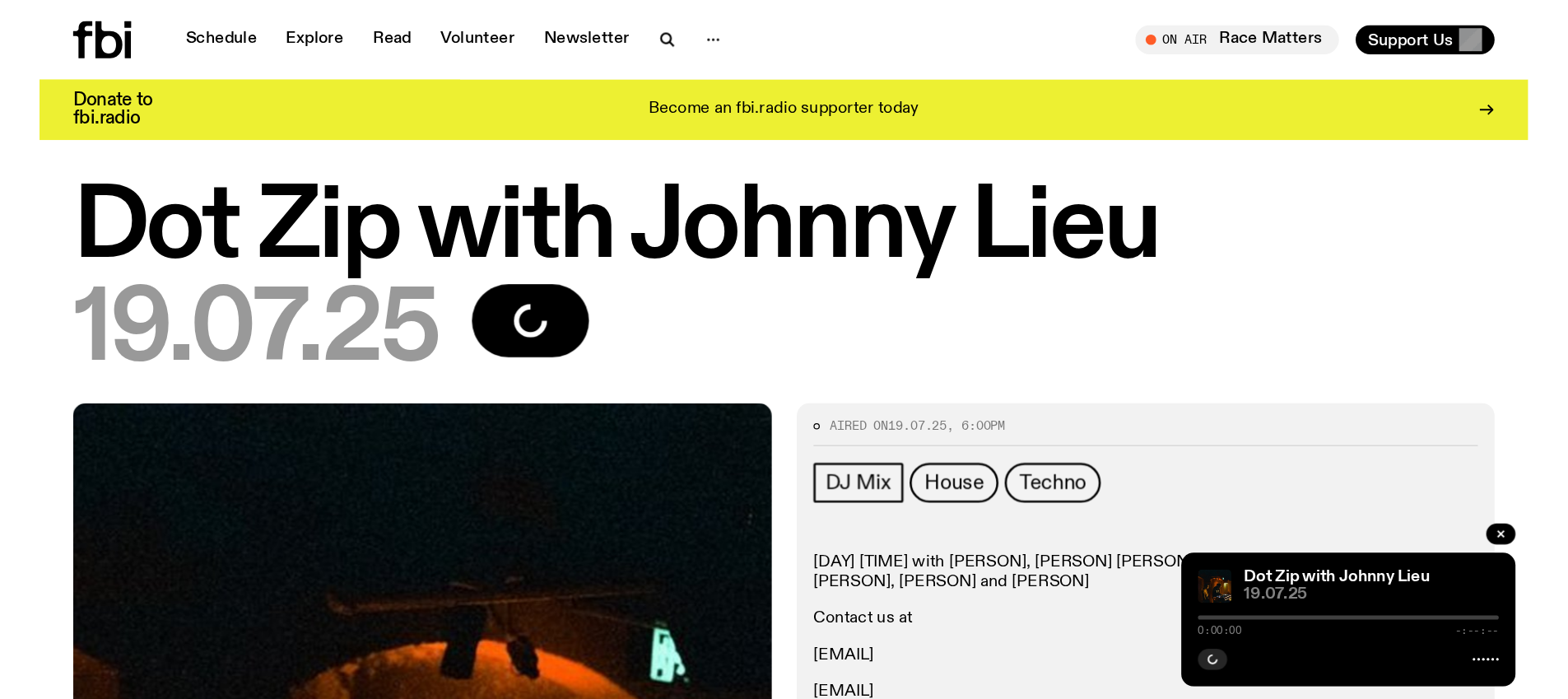 scroll, scrollTop: 0, scrollLeft: 0, axis: both 